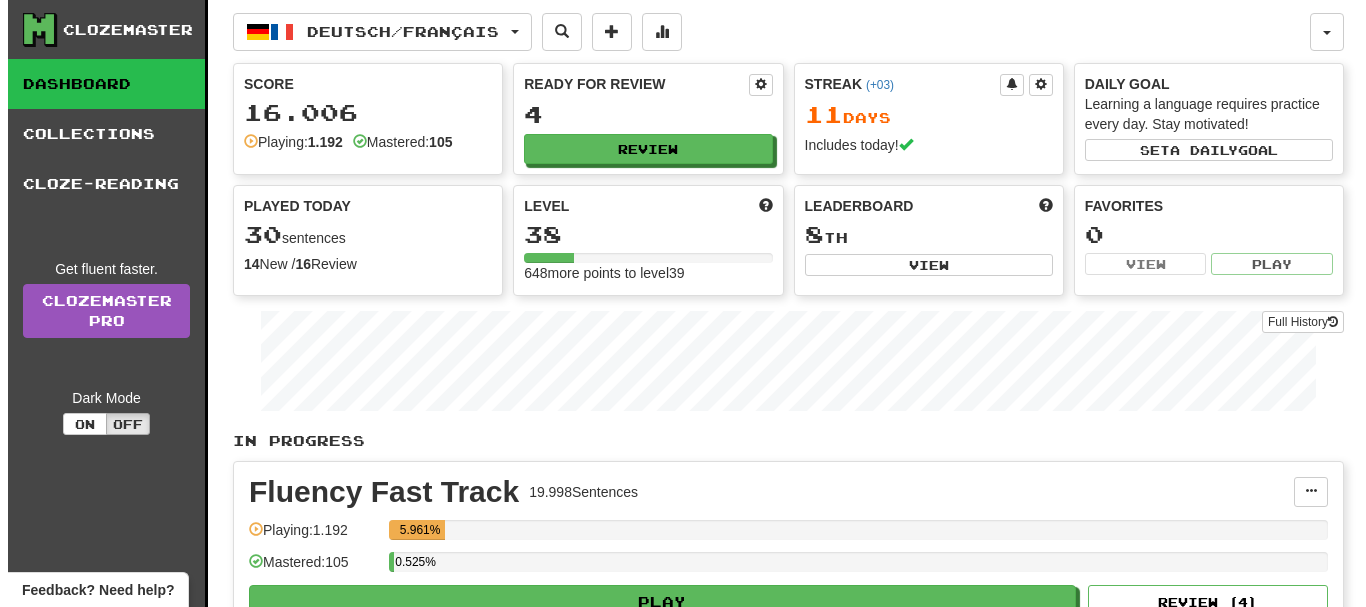 scroll, scrollTop: 0, scrollLeft: 0, axis: both 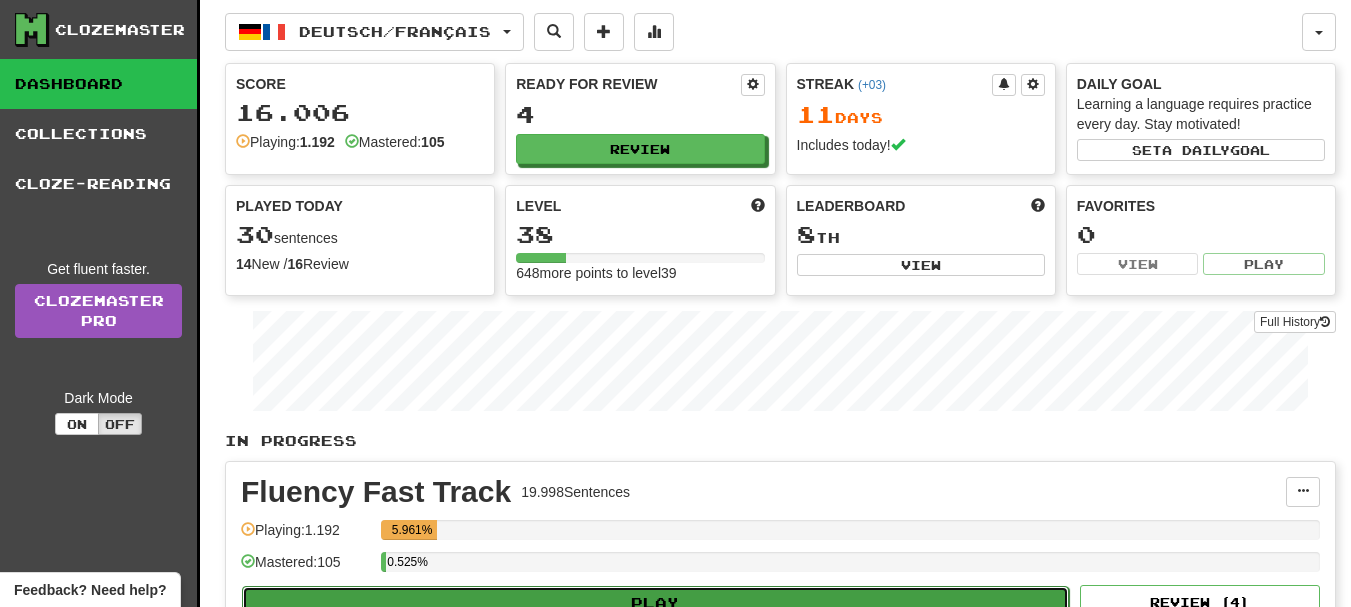 click on "Play" at bounding box center (655, 603) 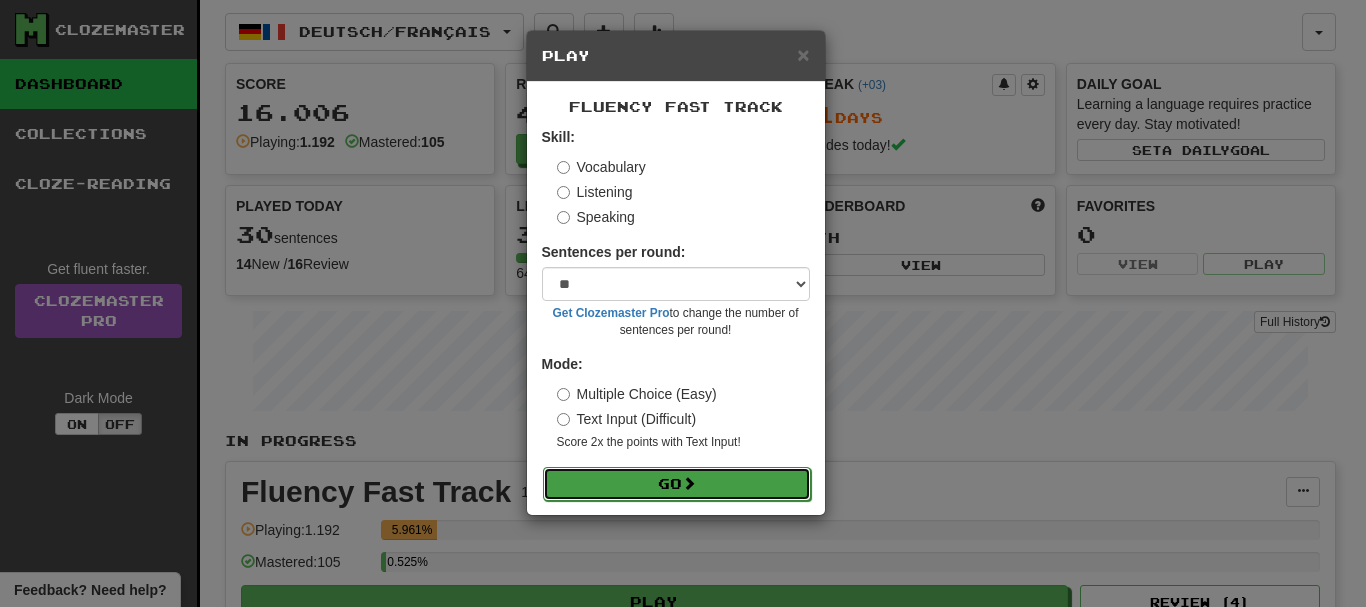 click on "Go" at bounding box center [677, 484] 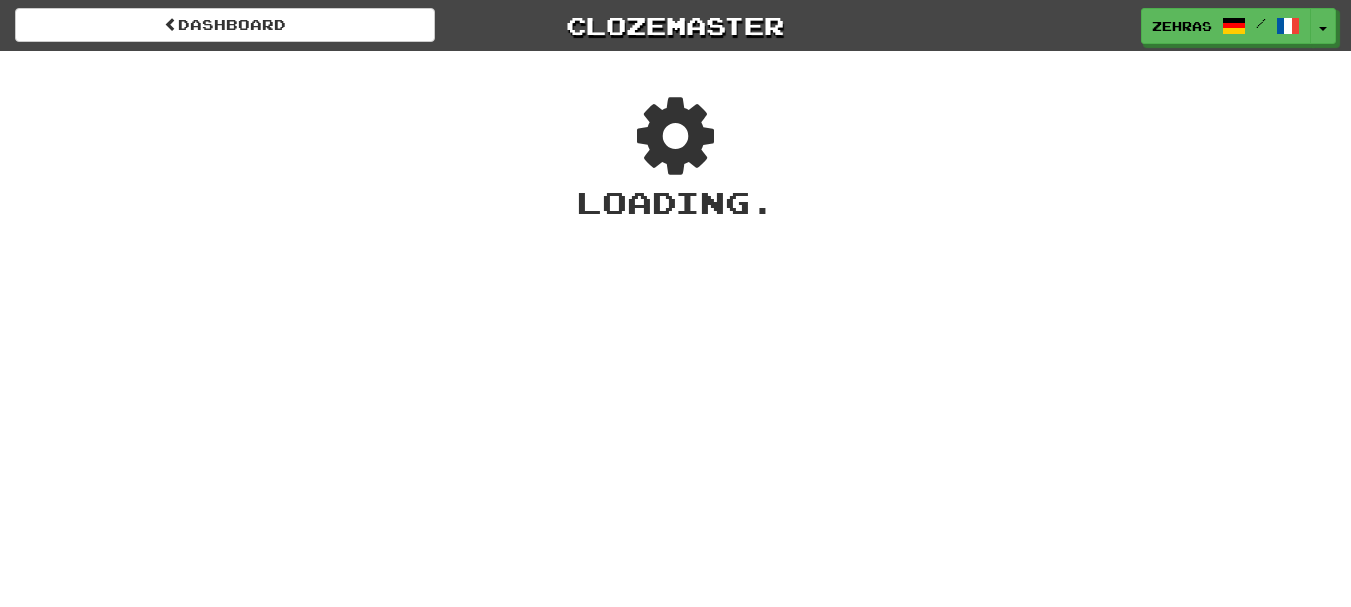 scroll, scrollTop: 0, scrollLeft: 0, axis: both 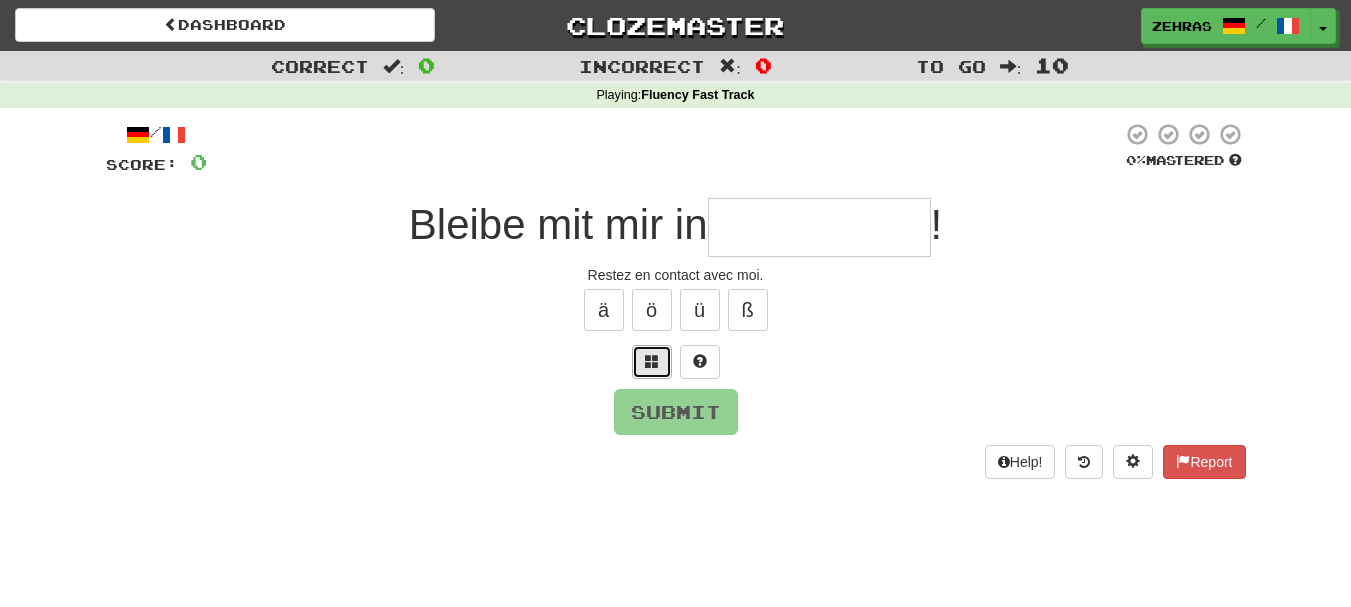 click at bounding box center (652, 362) 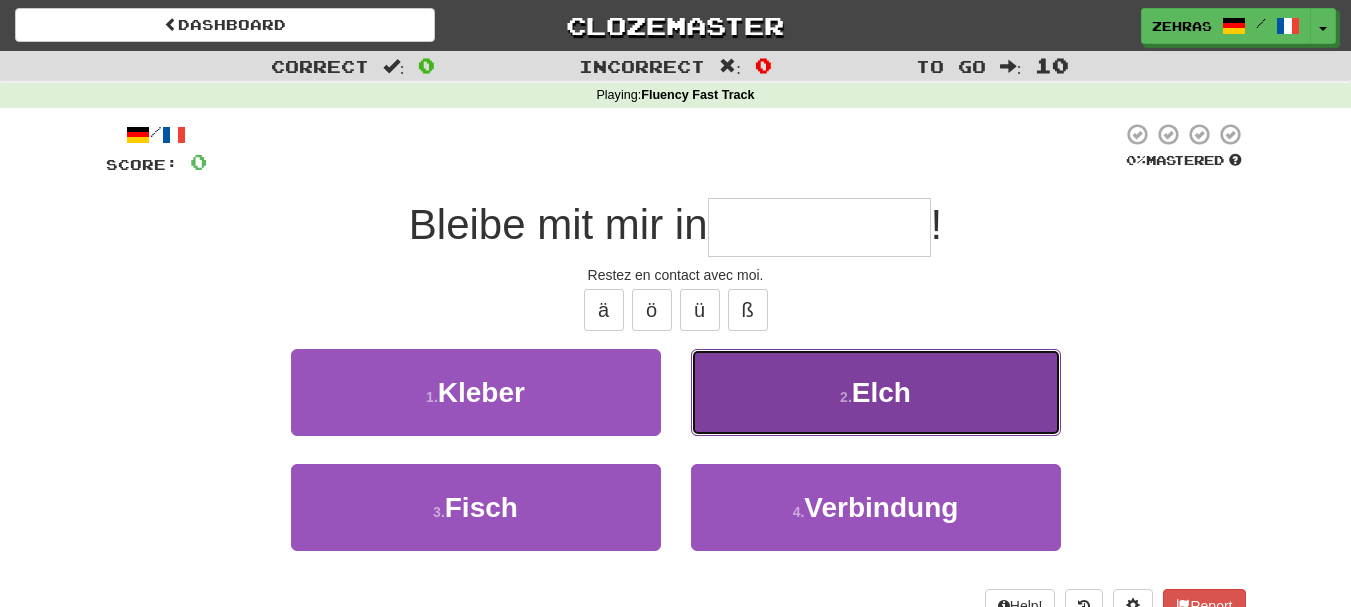 click on "2 .  Elch" at bounding box center (876, 392) 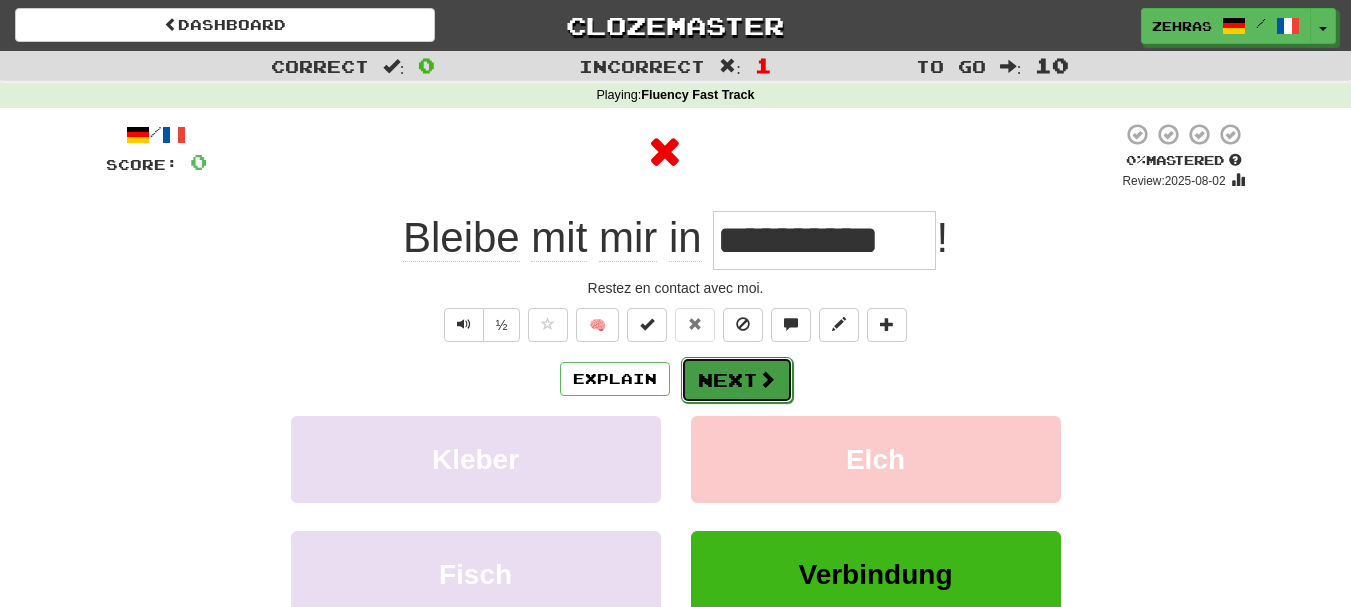 click on "Next" at bounding box center (737, 380) 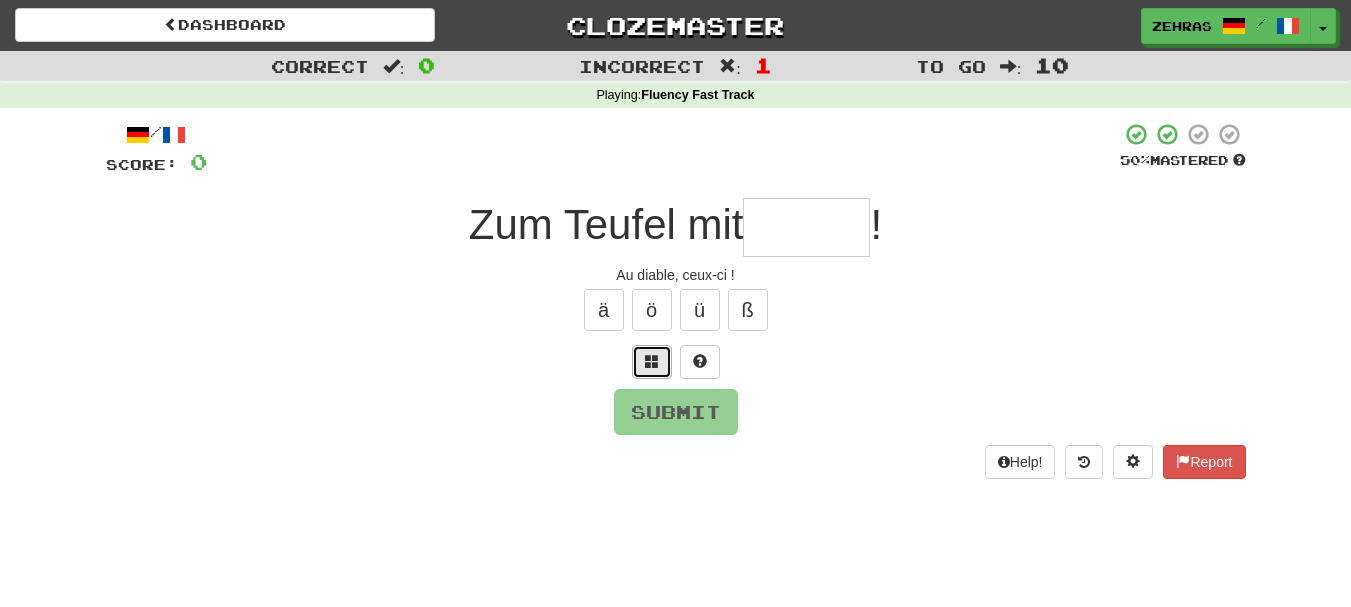 click at bounding box center (652, 362) 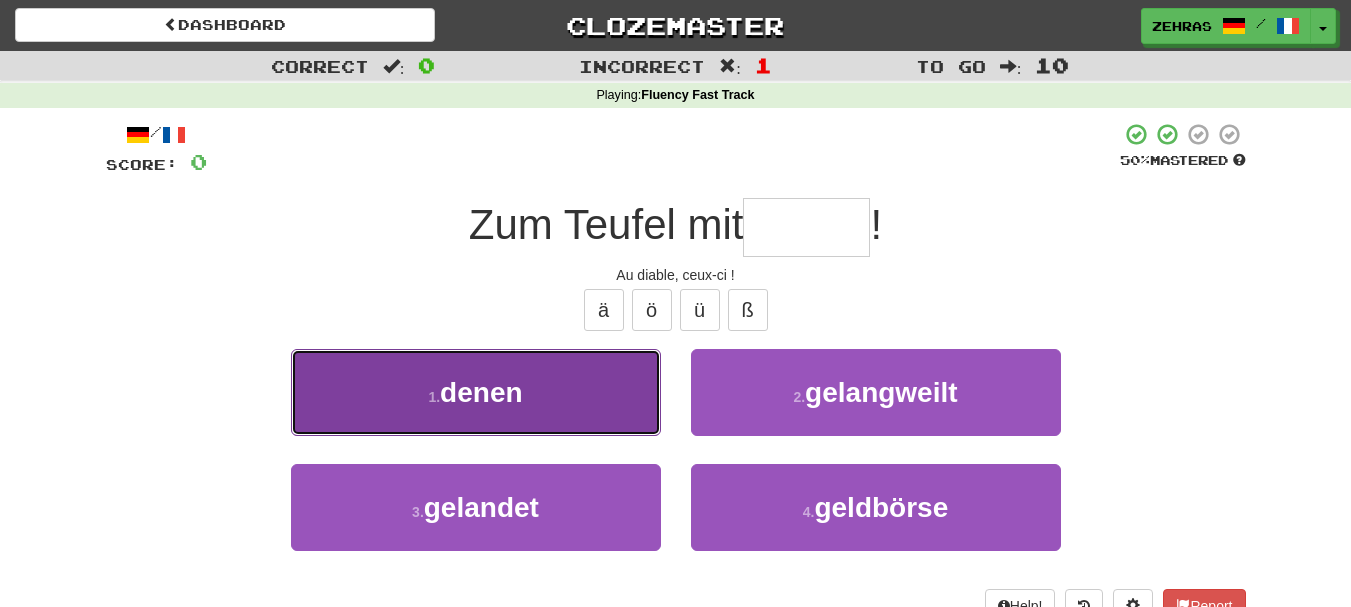 click on "1 .  denen" at bounding box center (476, 392) 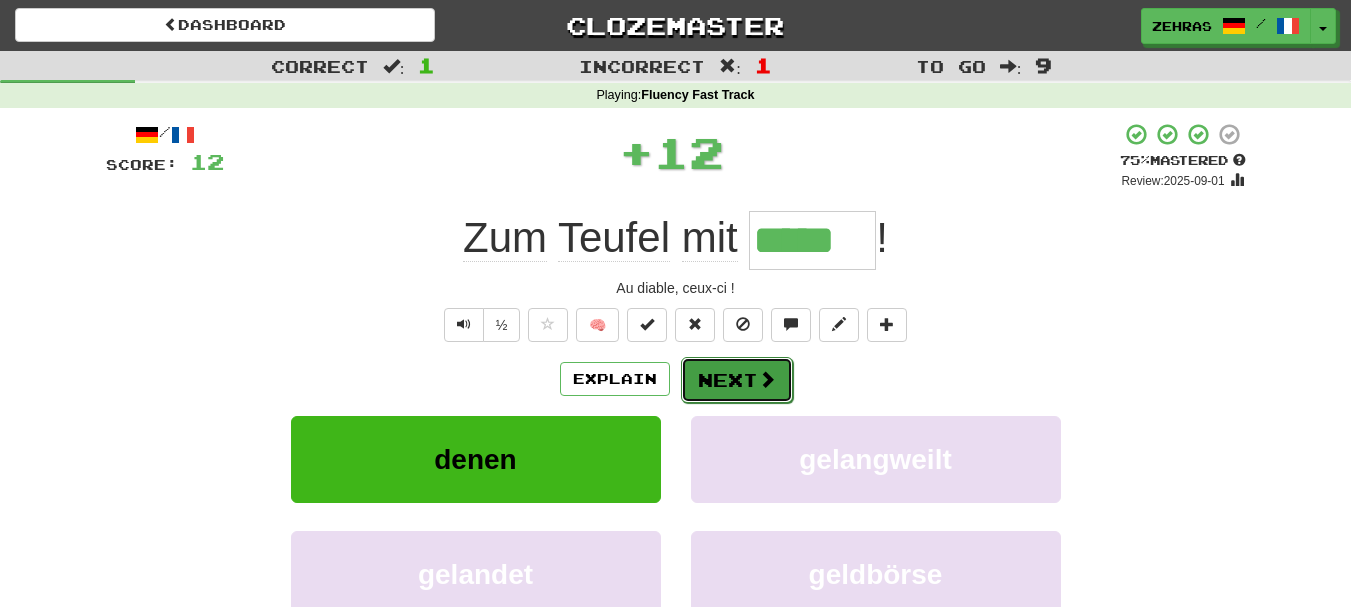 click on "Next" at bounding box center (737, 380) 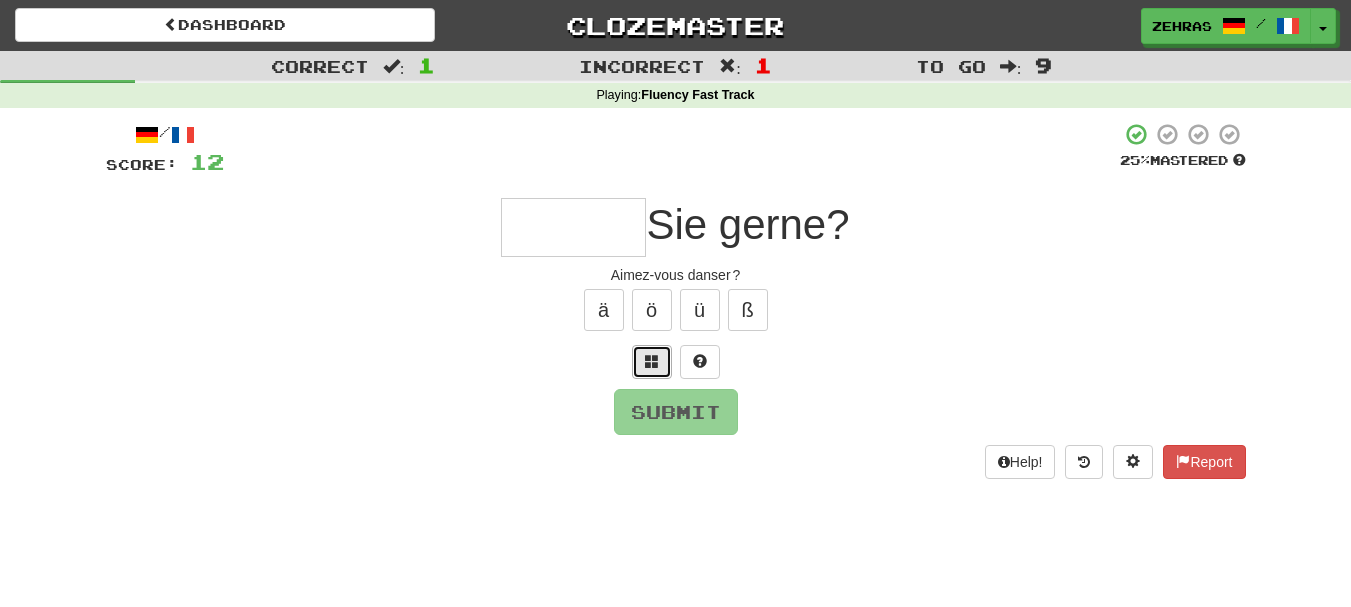 click at bounding box center (652, 362) 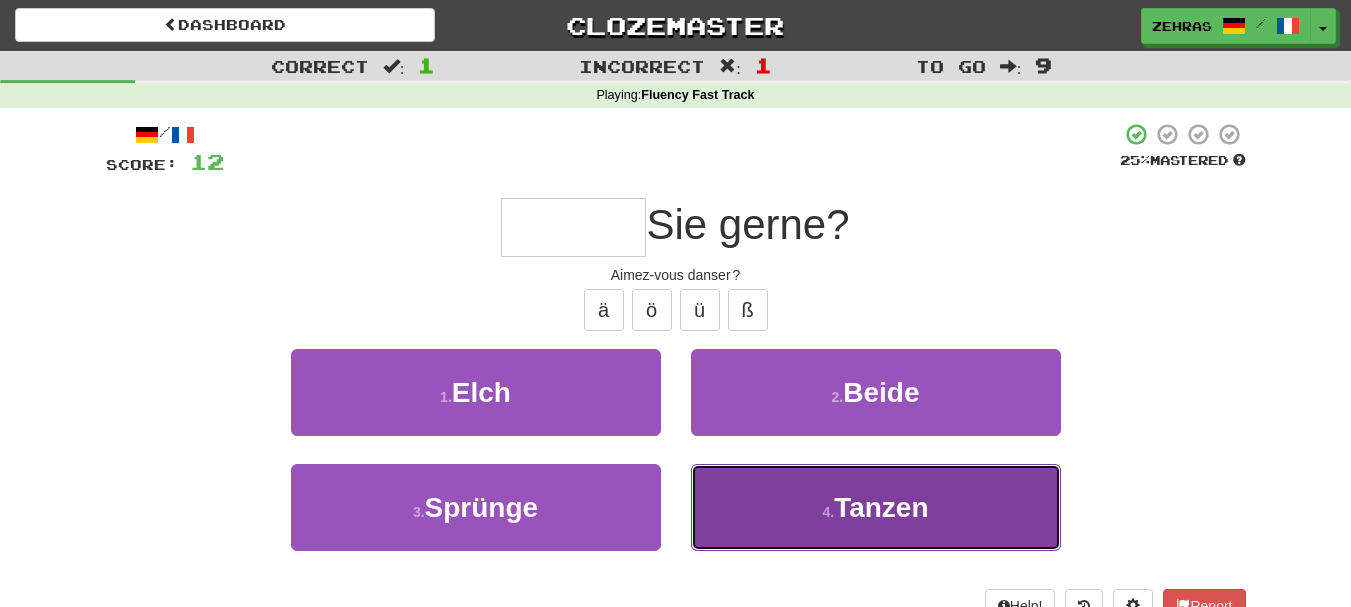 click on "4 .  Tanzen" at bounding box center (876, 507) 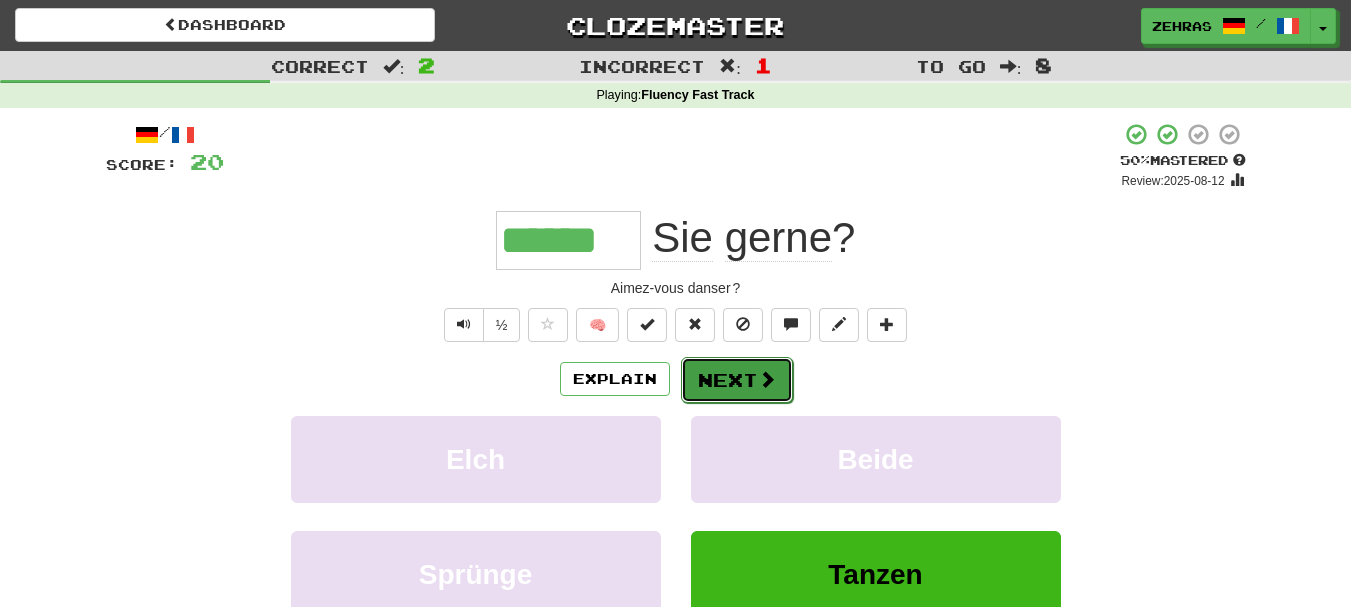 click on "Next" at bounding box center [737, 380] 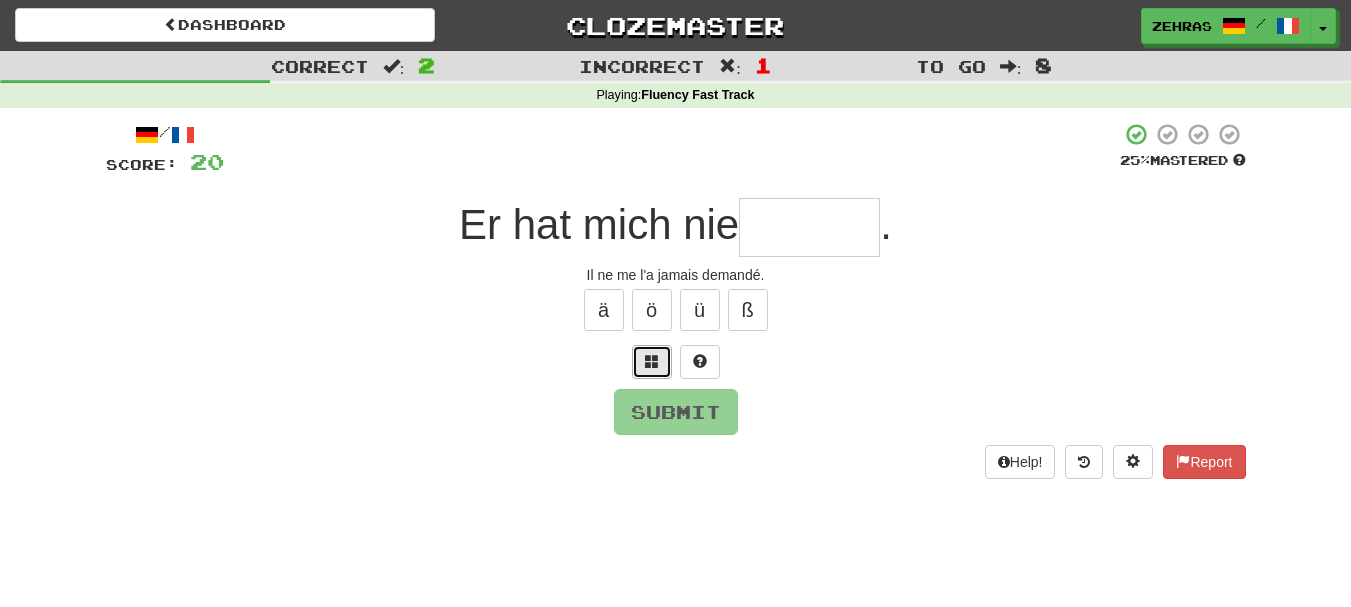 click at bounding box center [652, 361] 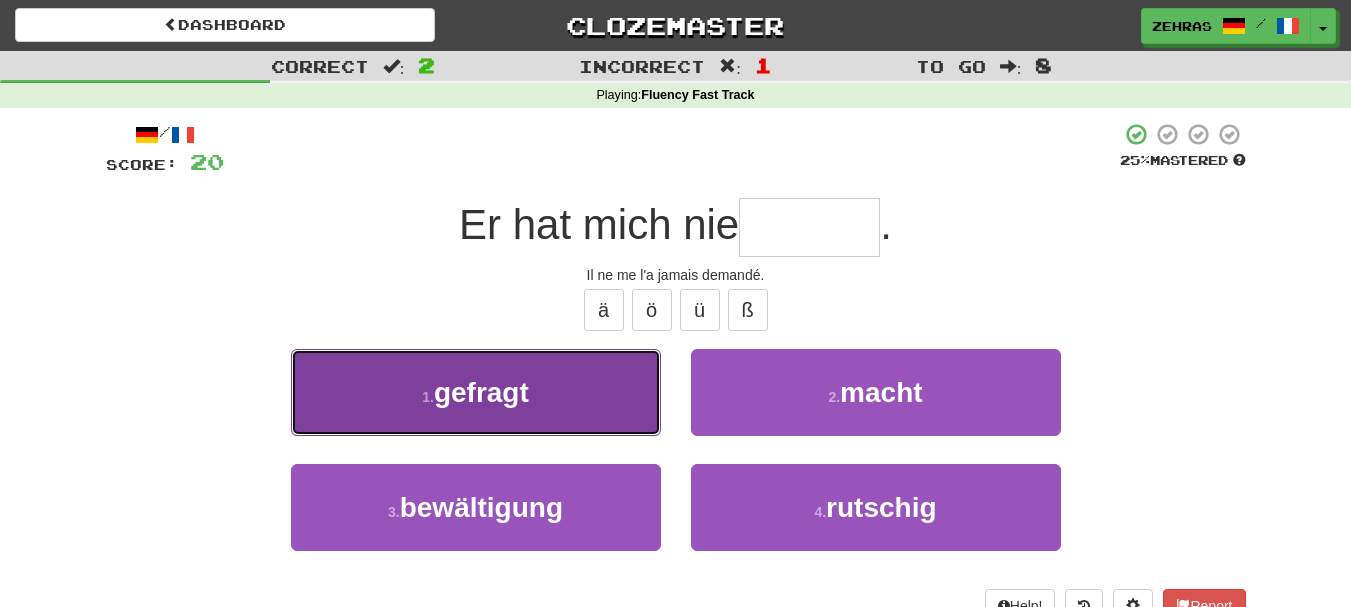 click on "1 .  gefragt" at bounding box center [476, 392] 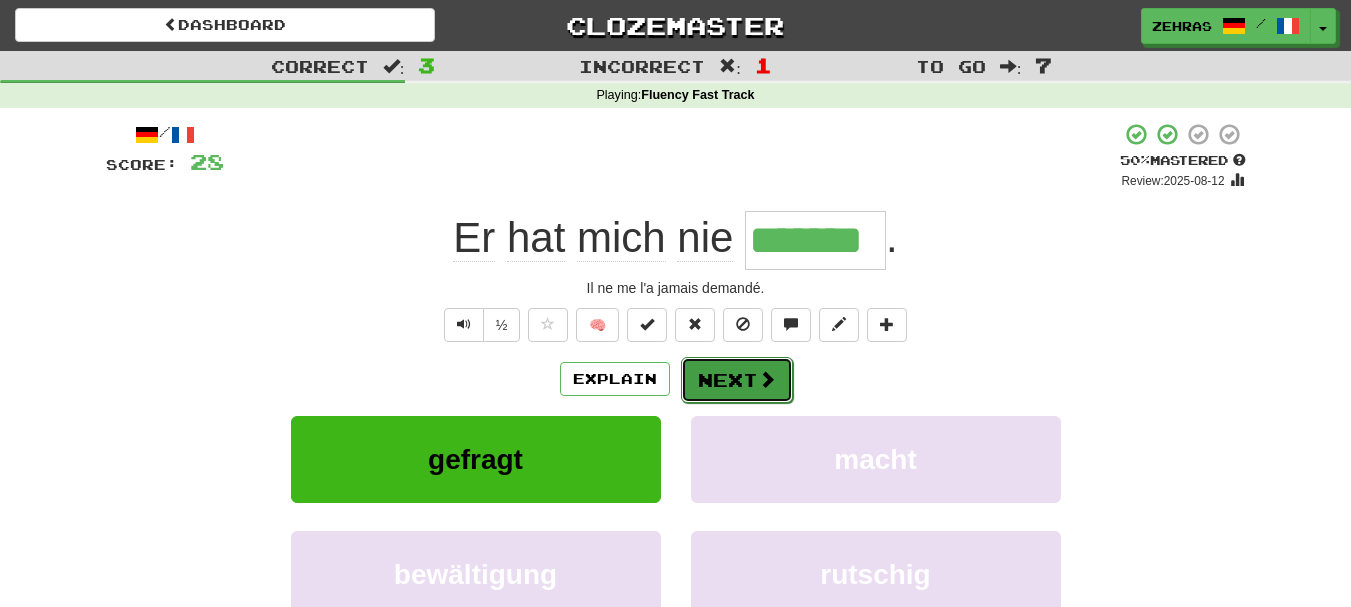 click on "Next" at bounding box center [737, 380] 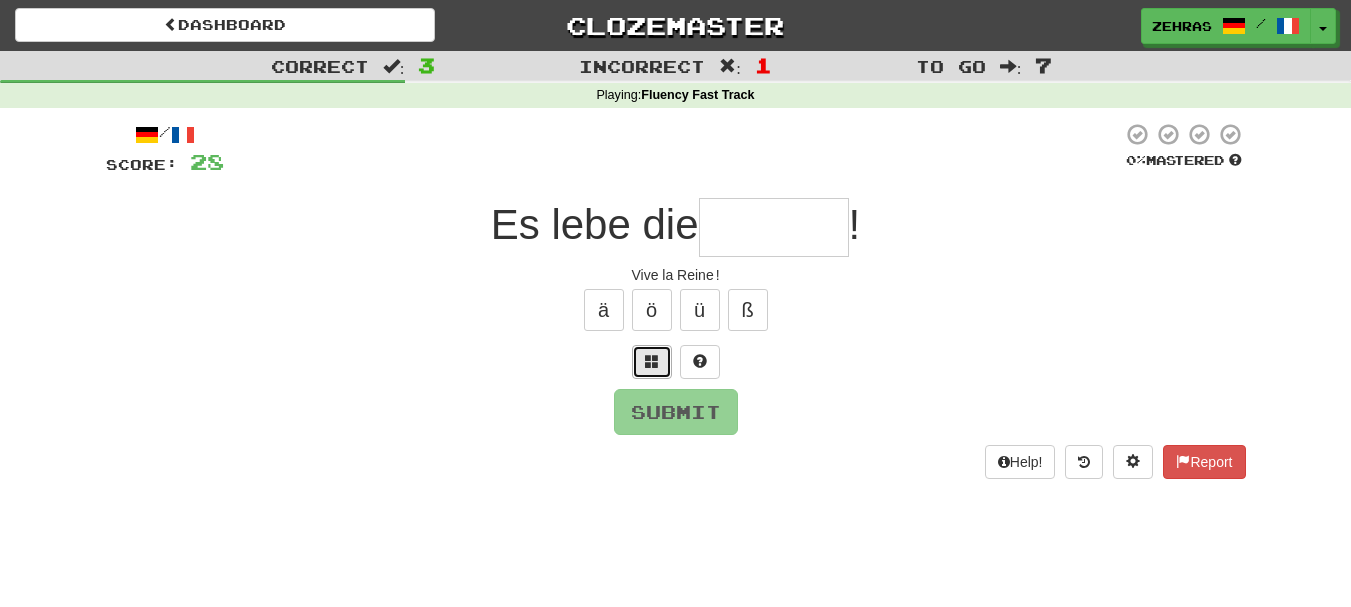click at bounding box center (652, 362) 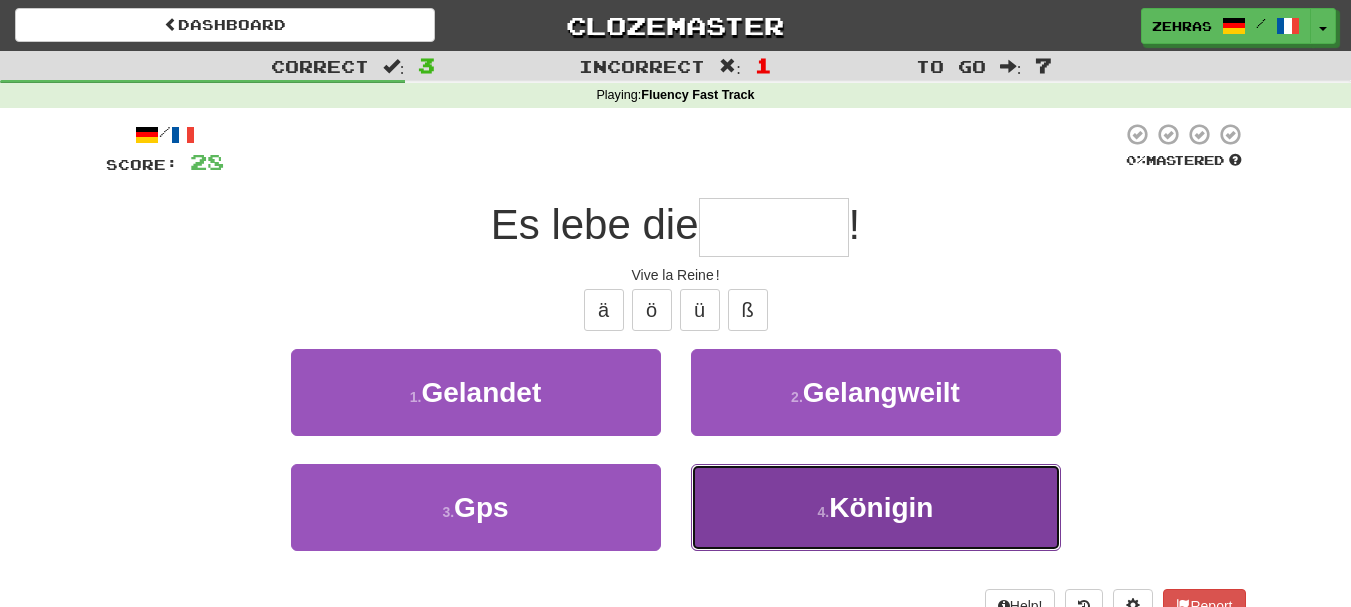 click on "4 .  Königin" at bounding box center [876, 507] 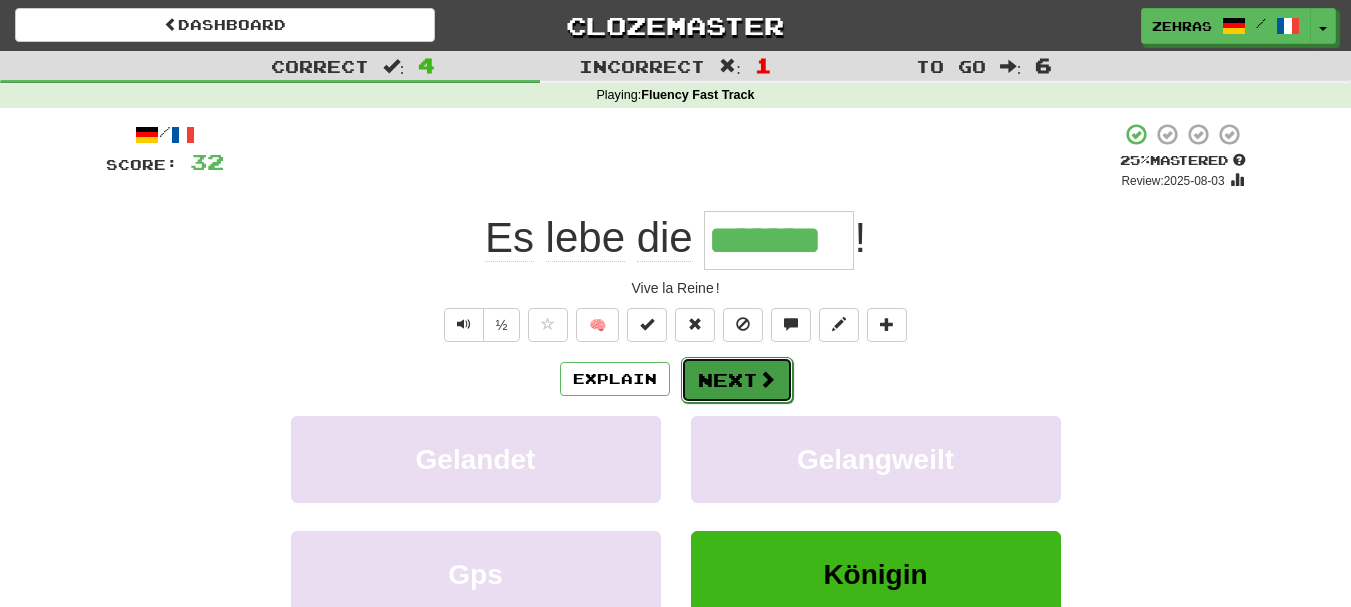 click on "Next" at bounding box center (737, 380) 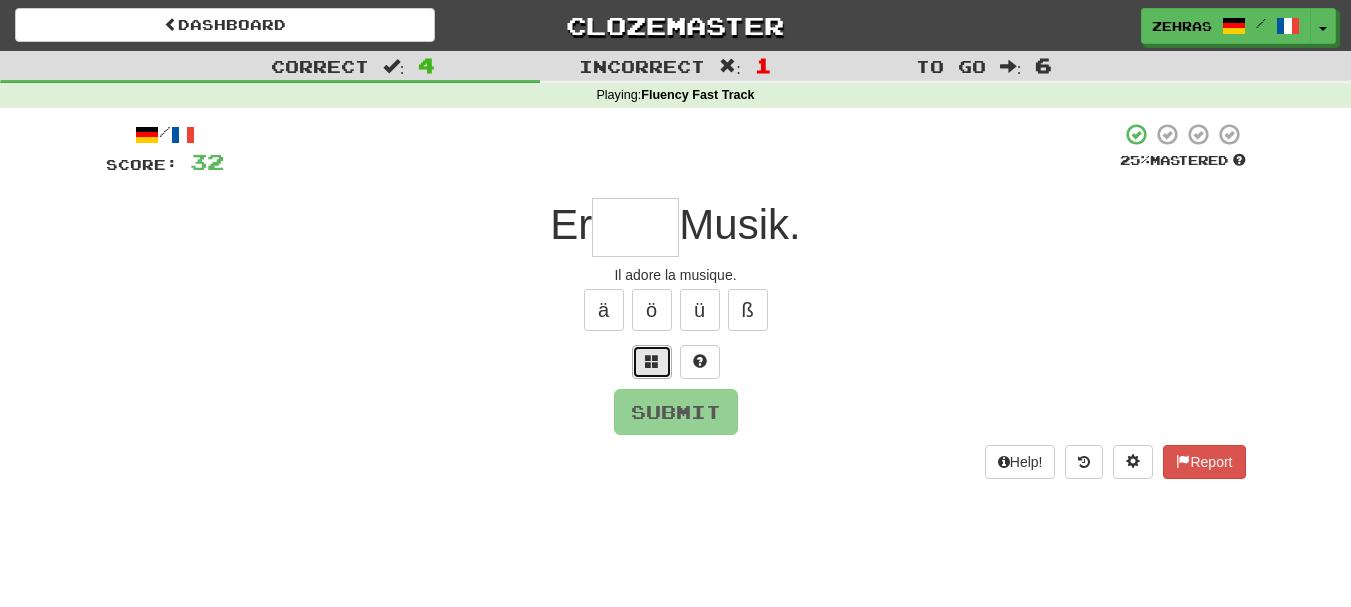 click at bounding box center [652, 361] 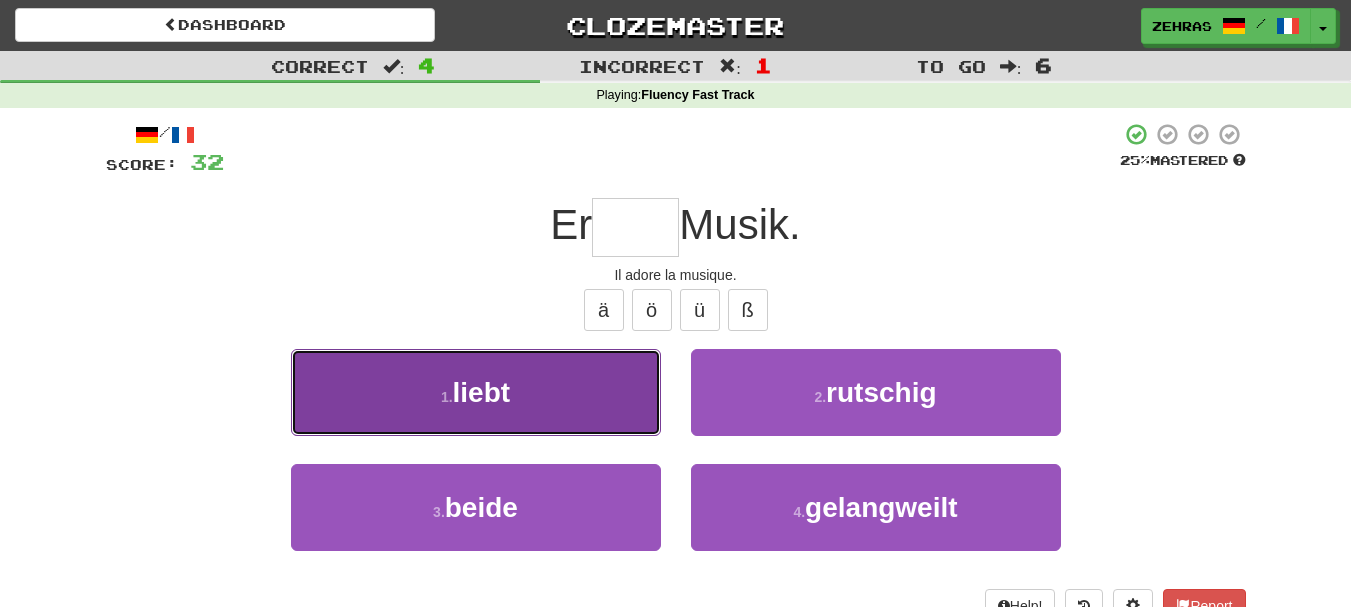 click on "liebt" at bounding box center (482, 392) 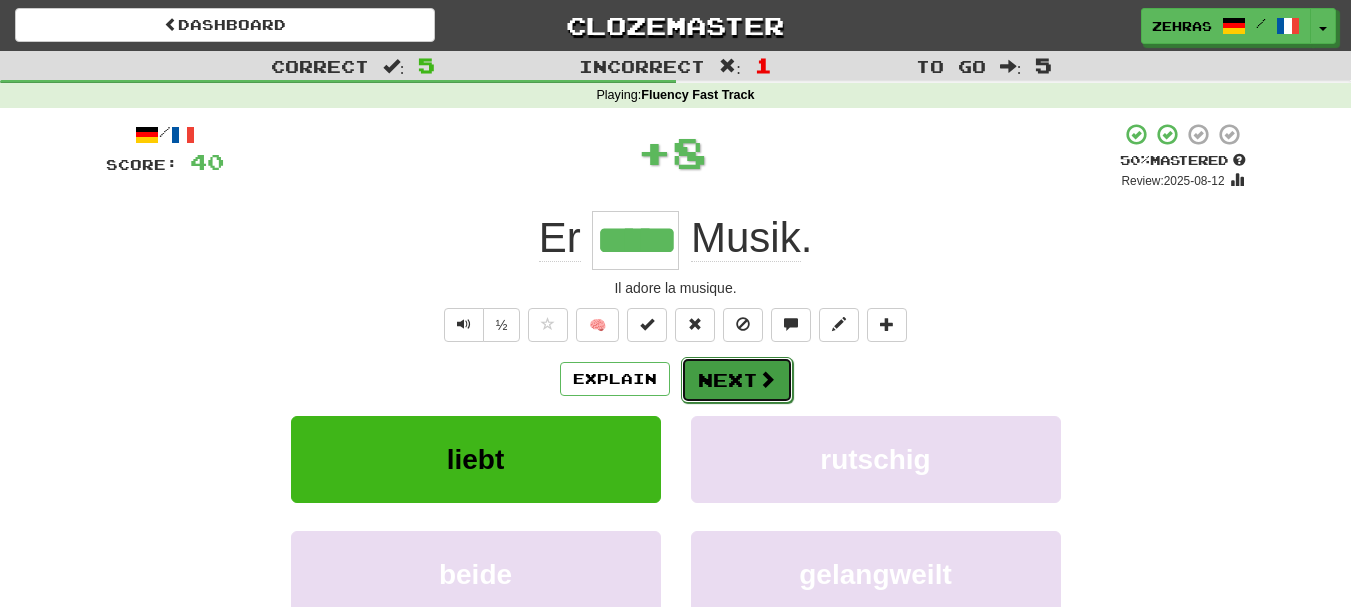 click on "Next" at bounding box center [737, 380] 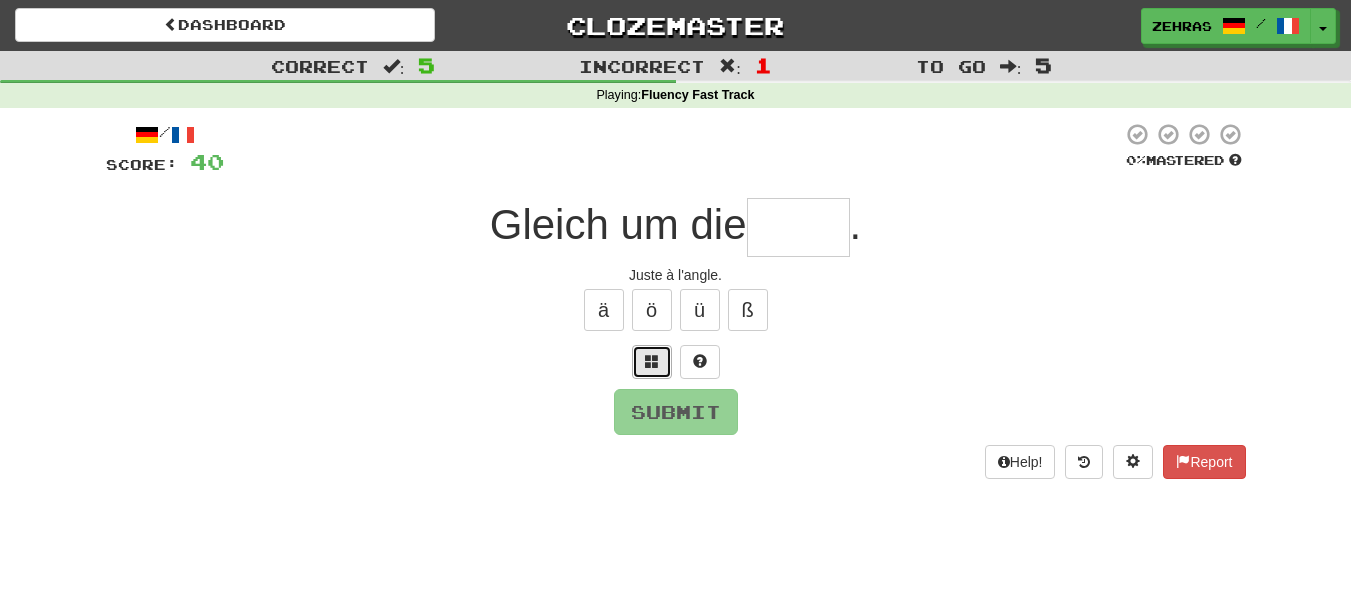 click at bounding box center [652, 361] 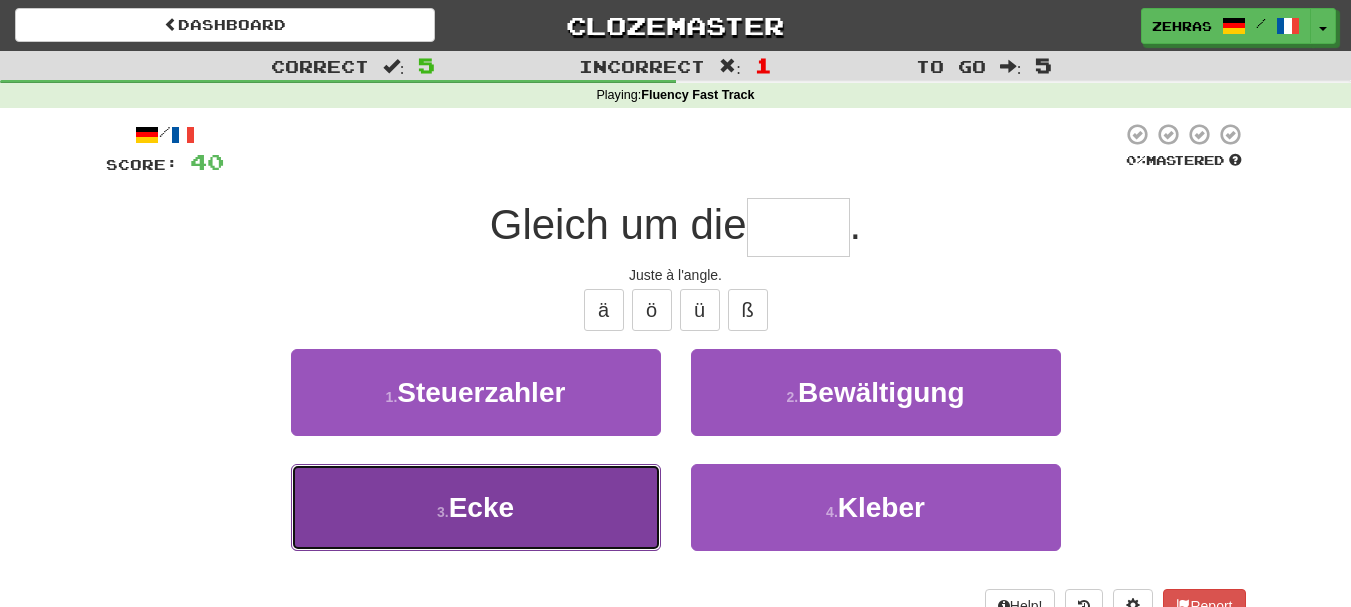 click on "3 .  Ecke" at bounding box center [476, 507] 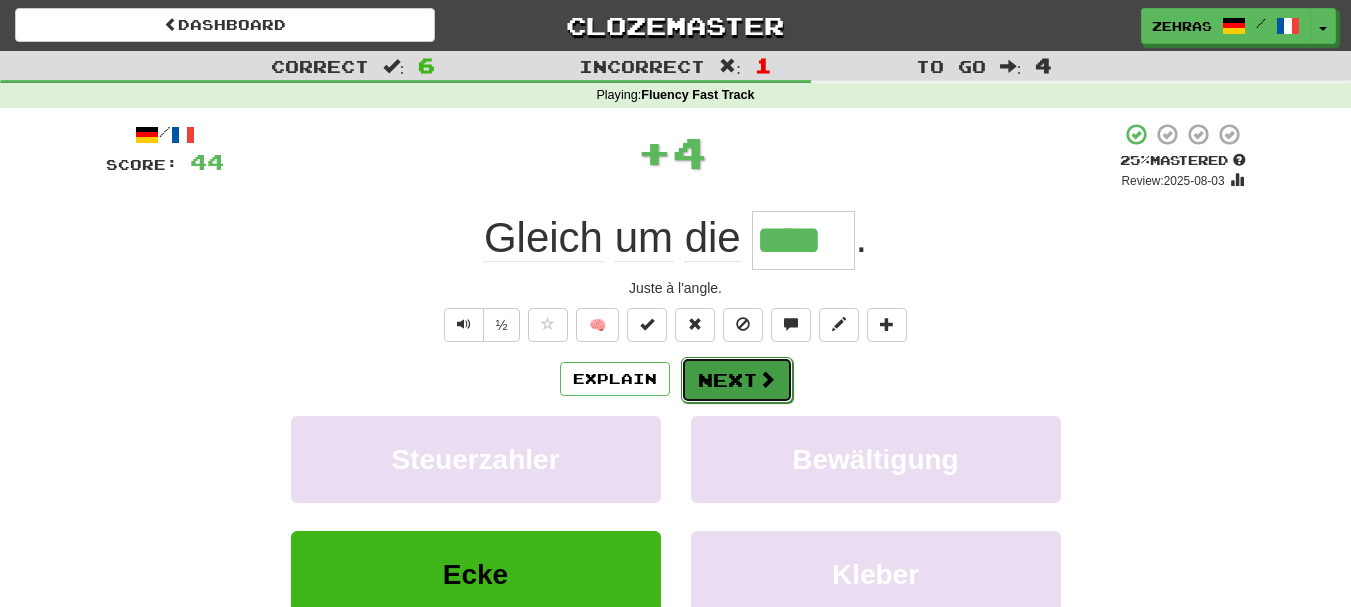 click on "Next" at bounding box center (737, 380) 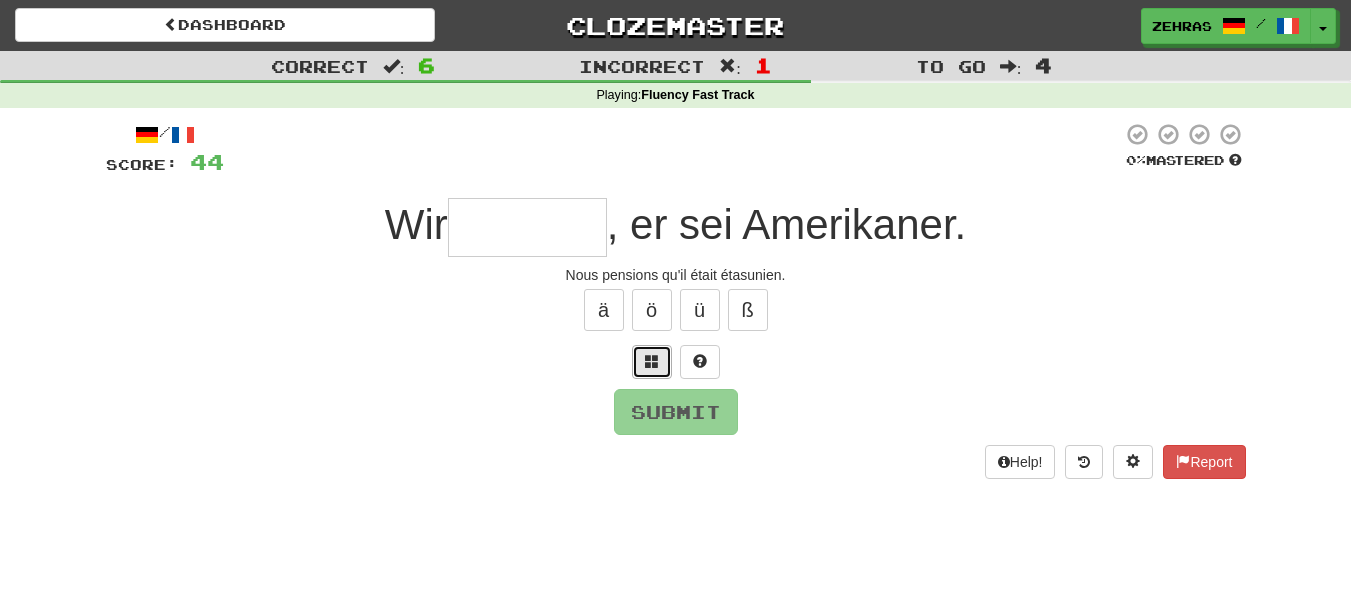 click at bounding box center (652, 362) 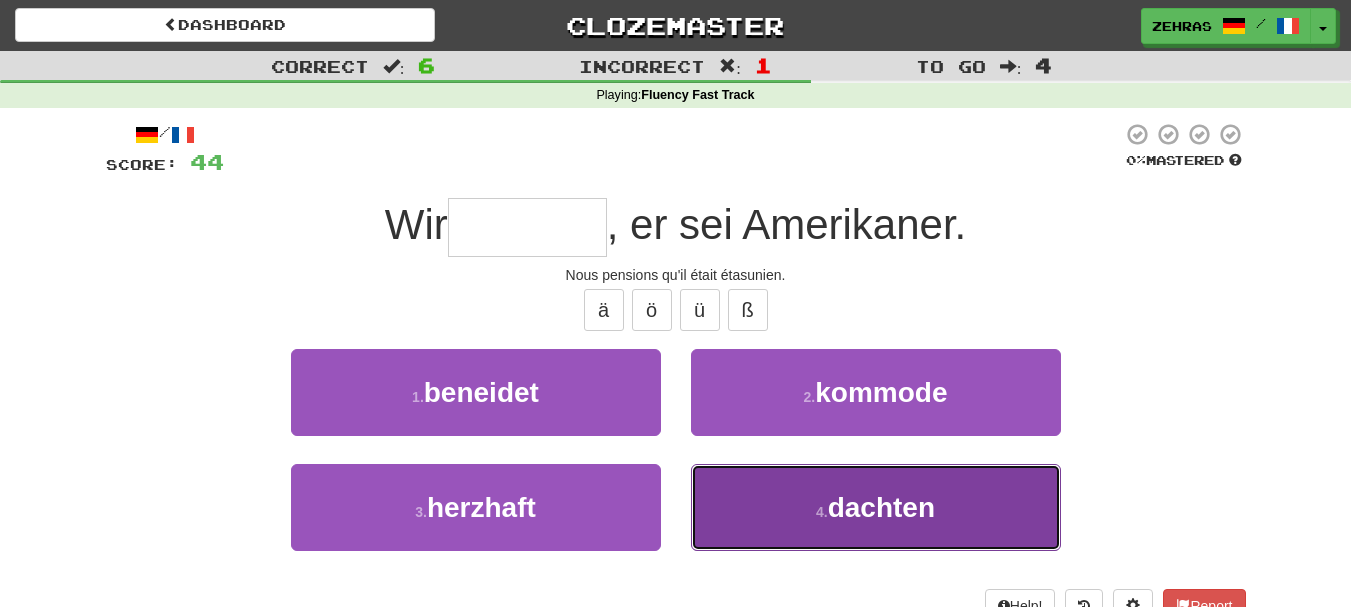 click on "4 .  dachten" at bounding box center [876, 507] 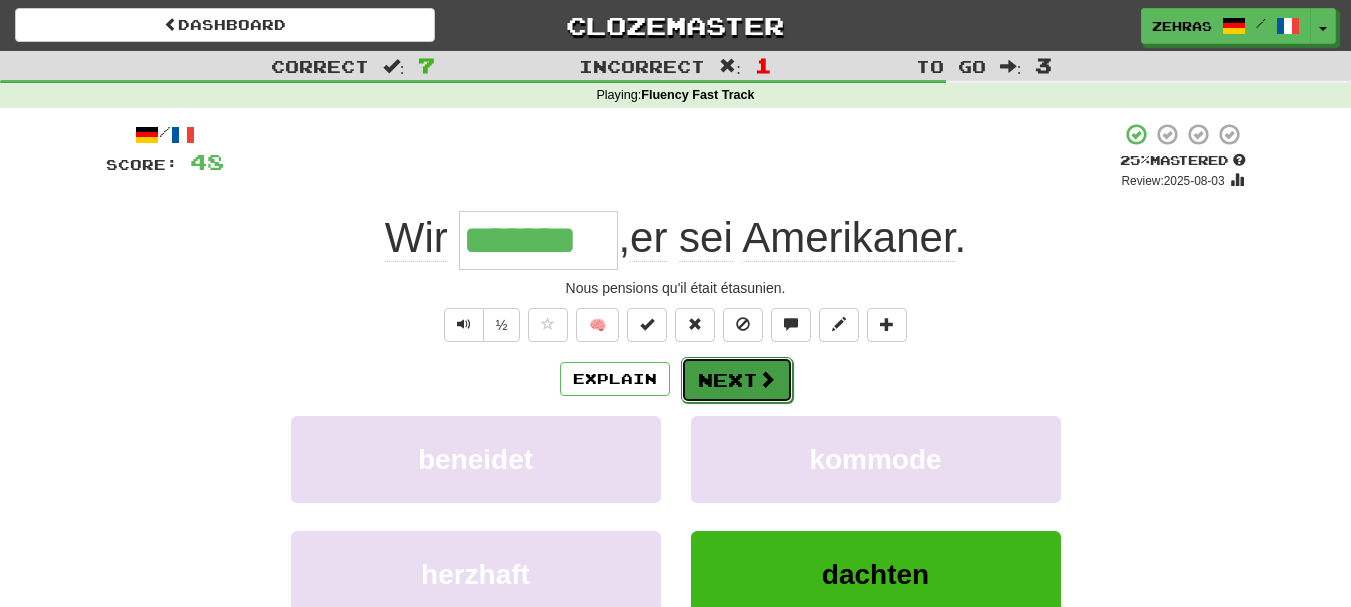 click on "Next" at bounding box center [737, 380] 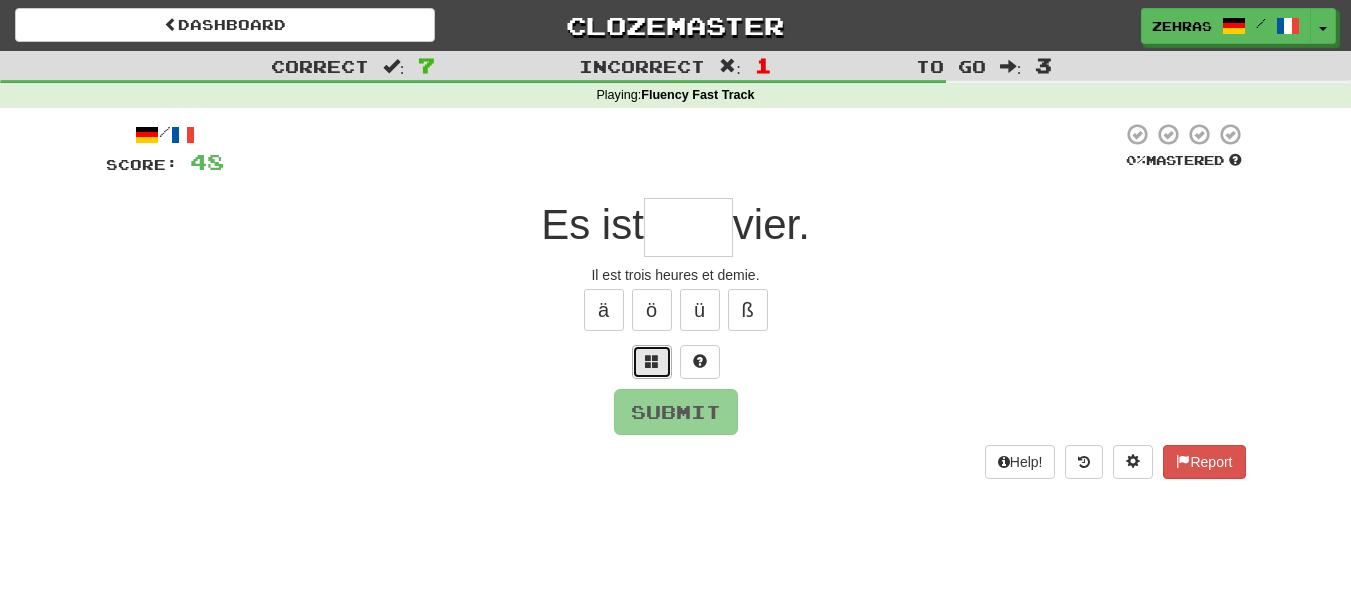 click at bounding box center (652, 362) 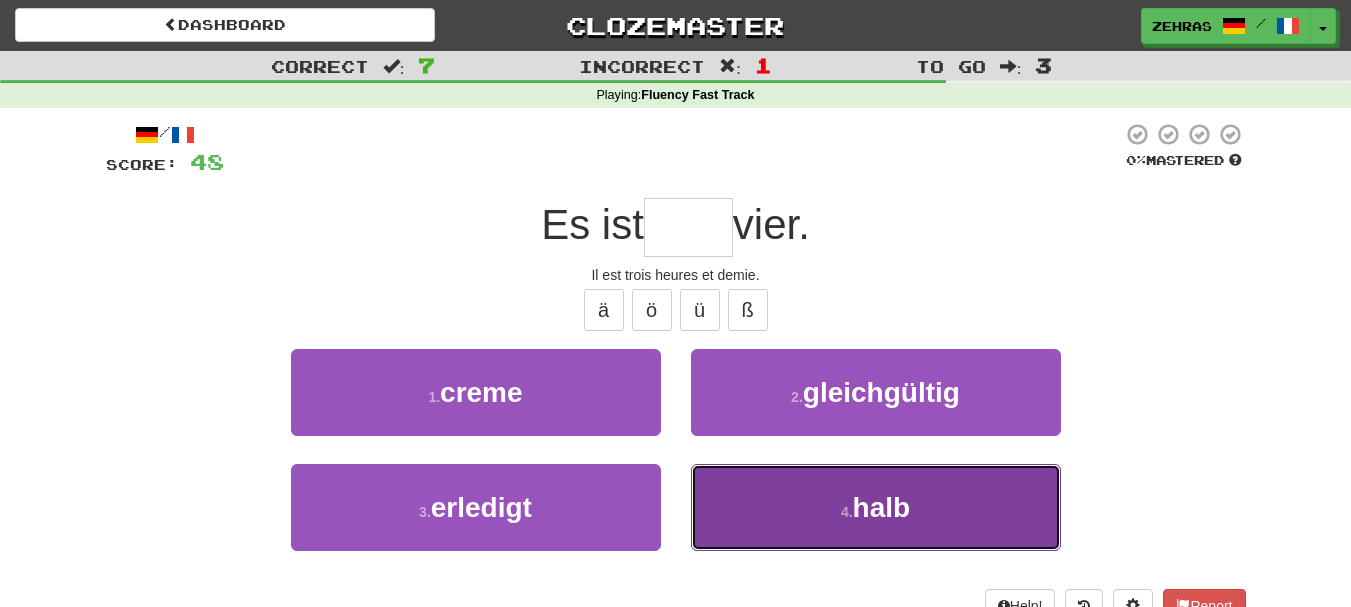 click on "4 .  halb" at bounding box center [876, 507] 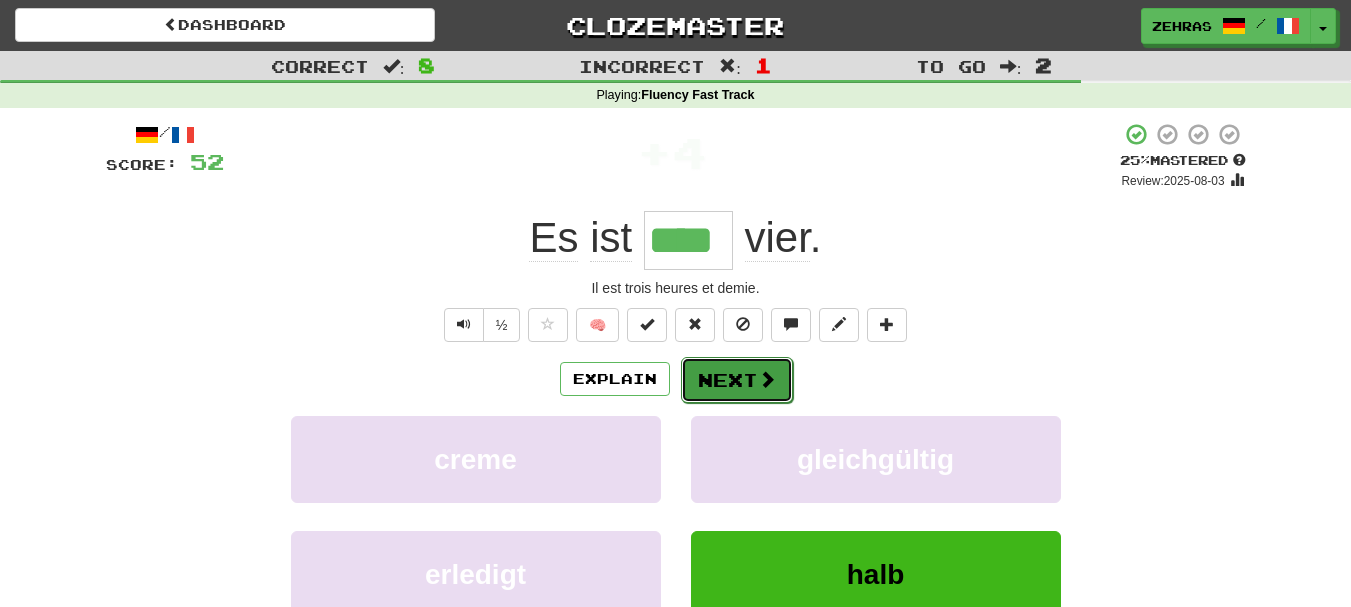 click on "Next" at bounding box center (737, 380) 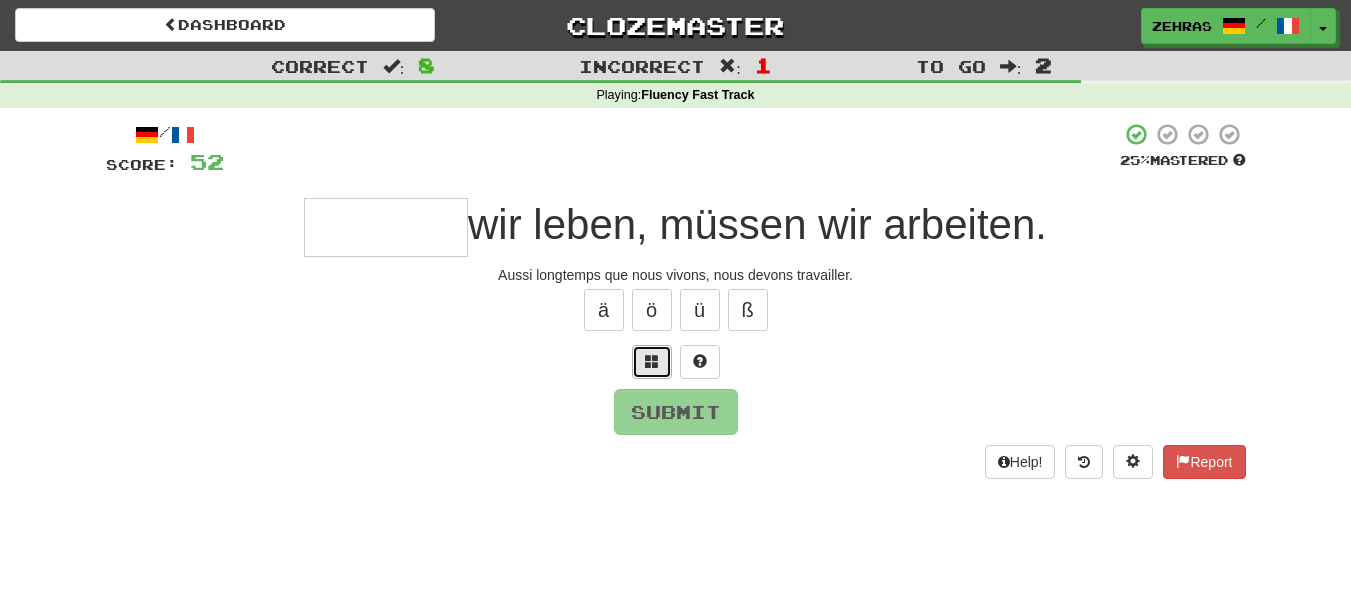 click at bounding box center (652, 361) 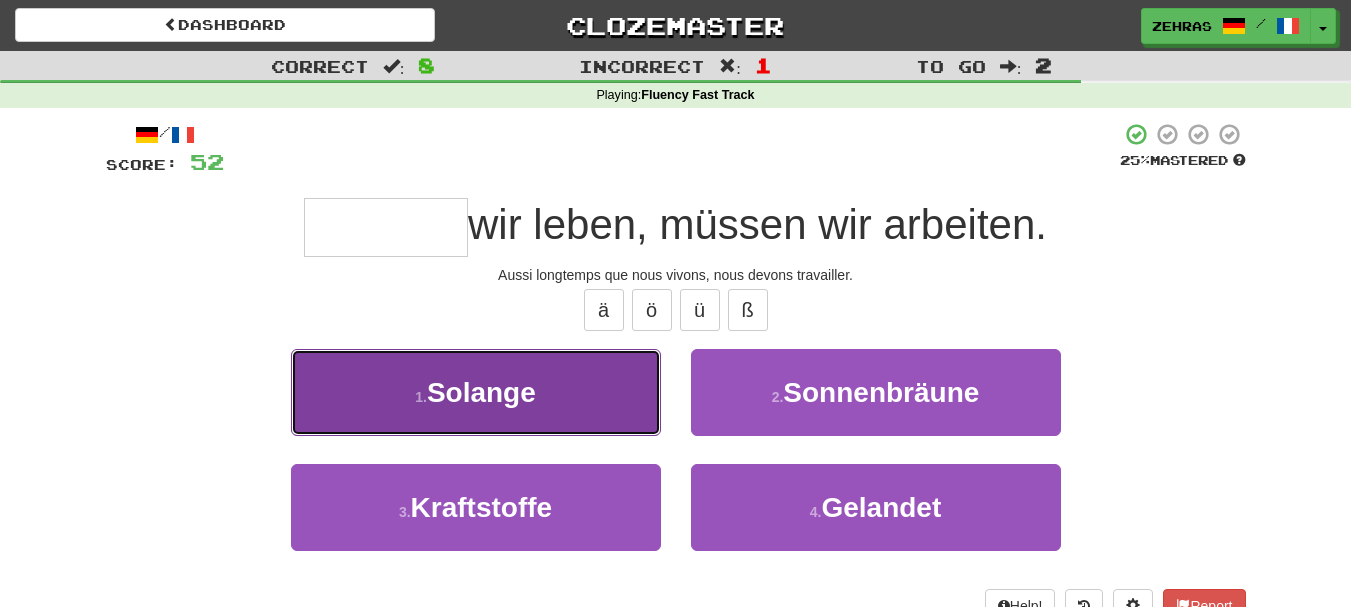 click on "Solange" at bounding box center (481, 392) 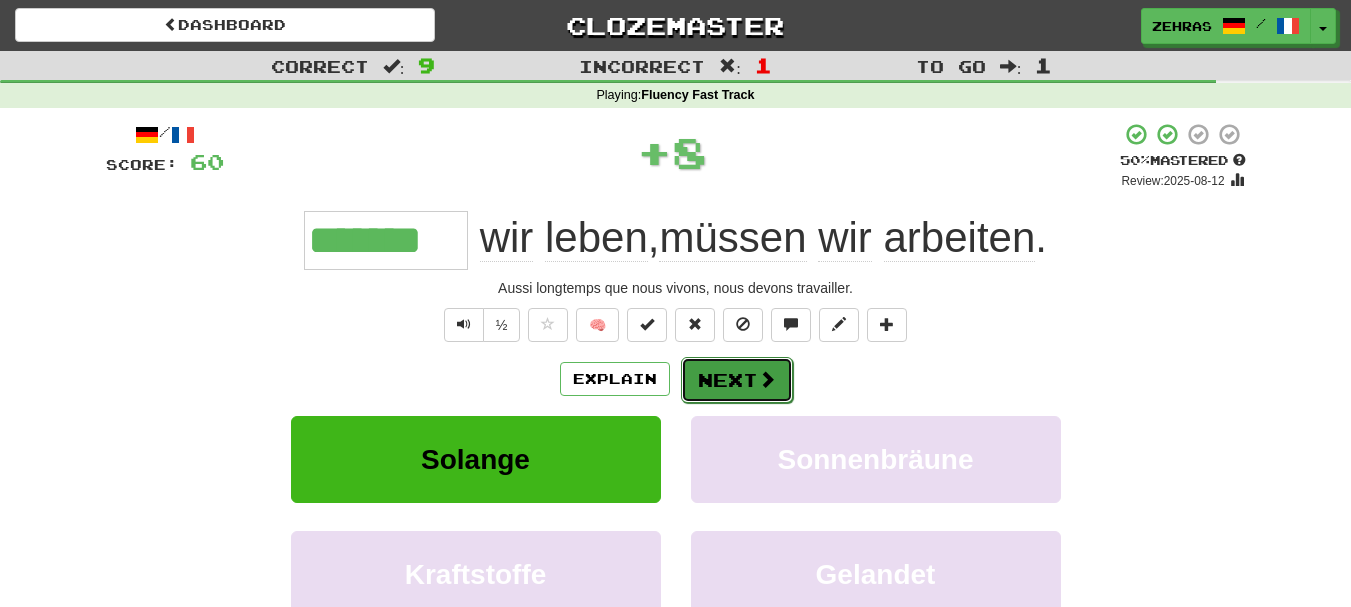 click on "Next" at bounding box center (737, 380) 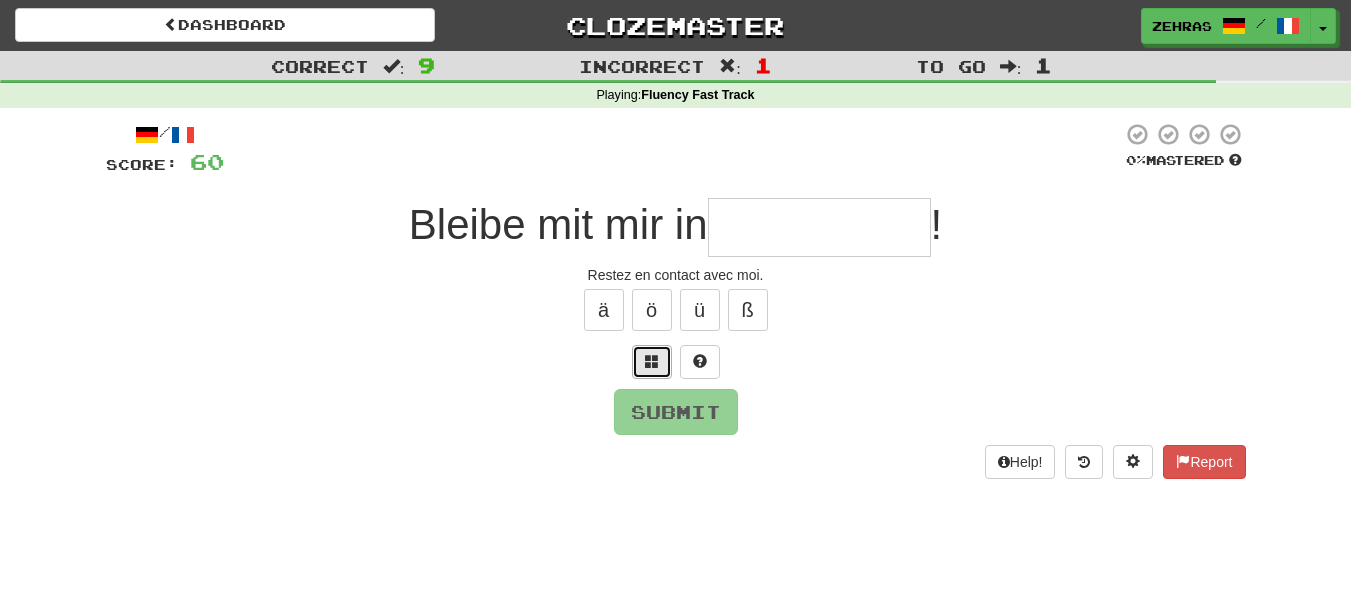 click at bounding box center (652, 361) 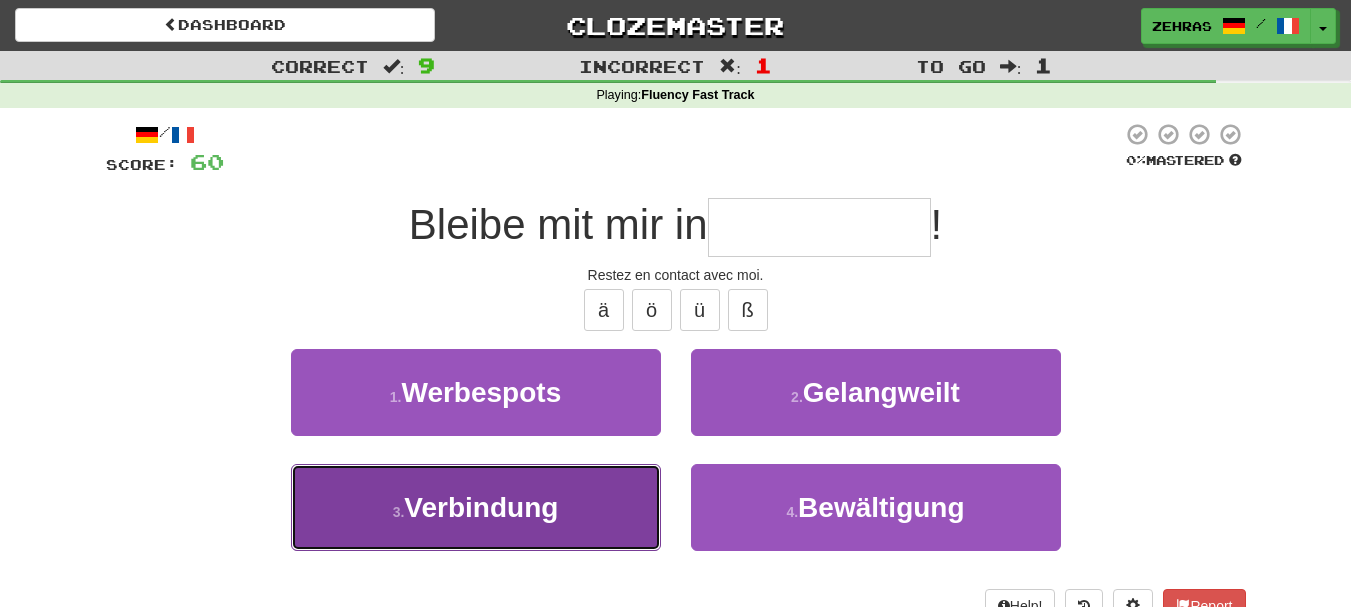click on "Verbindung" at bounding box center [481, 507] 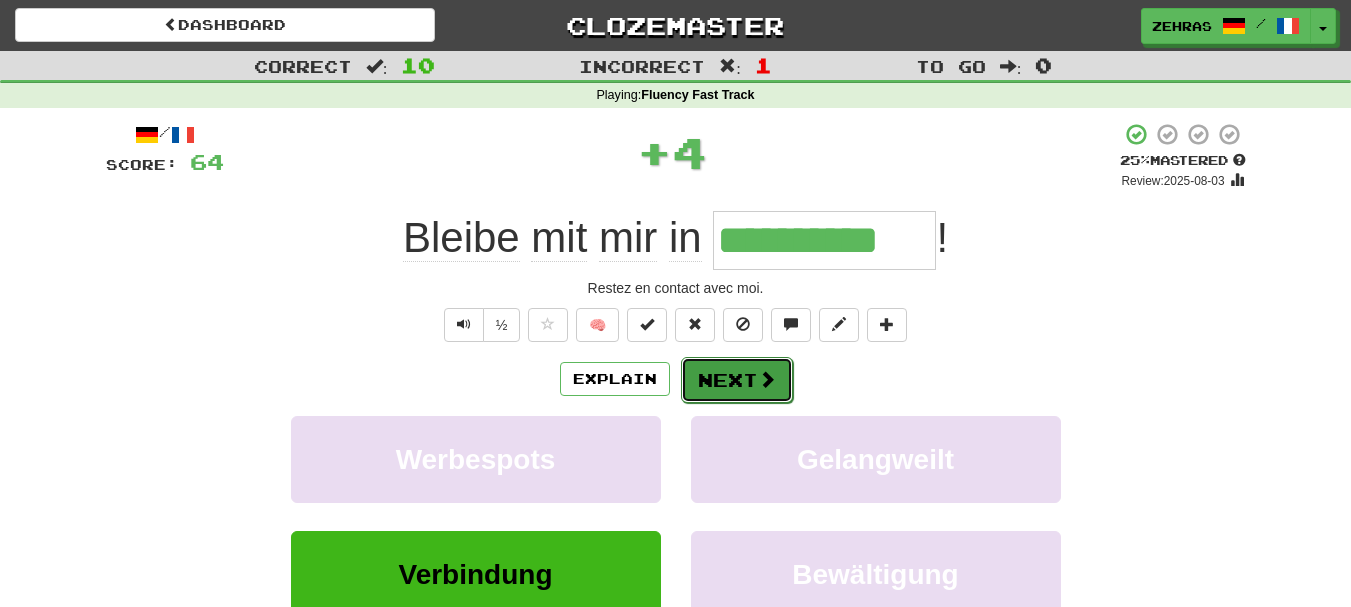 click on "Next" at bounding box center [737, 380] 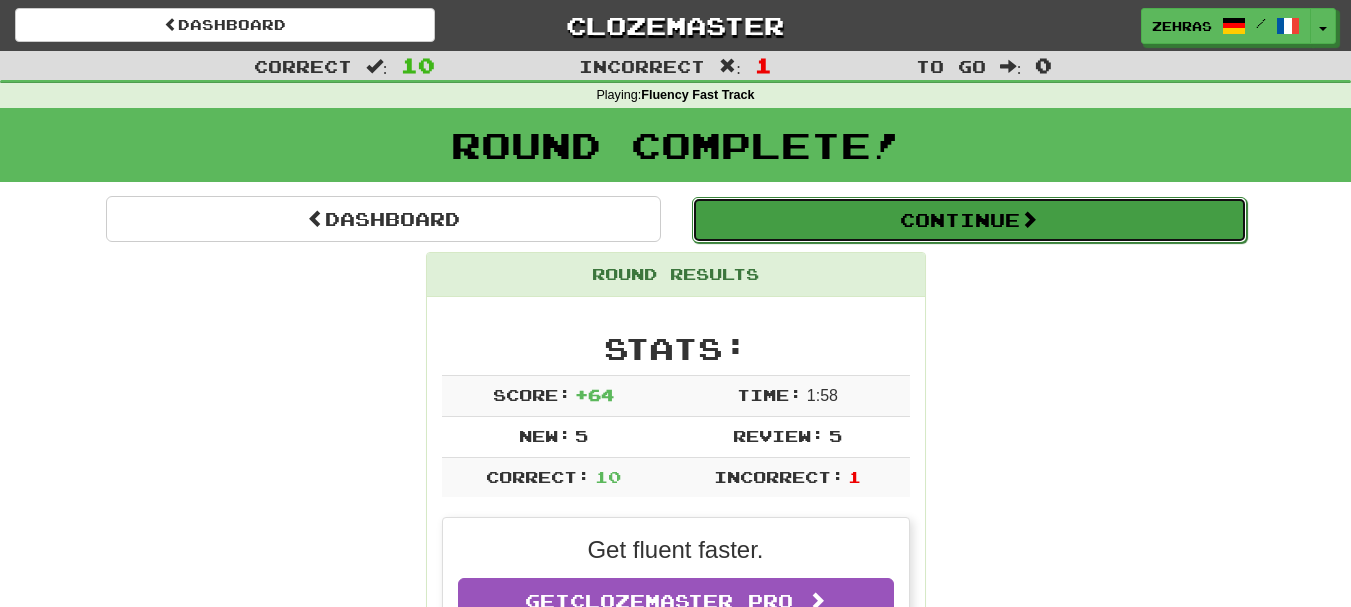 click on "Continue" at bounding box center [969, 220] 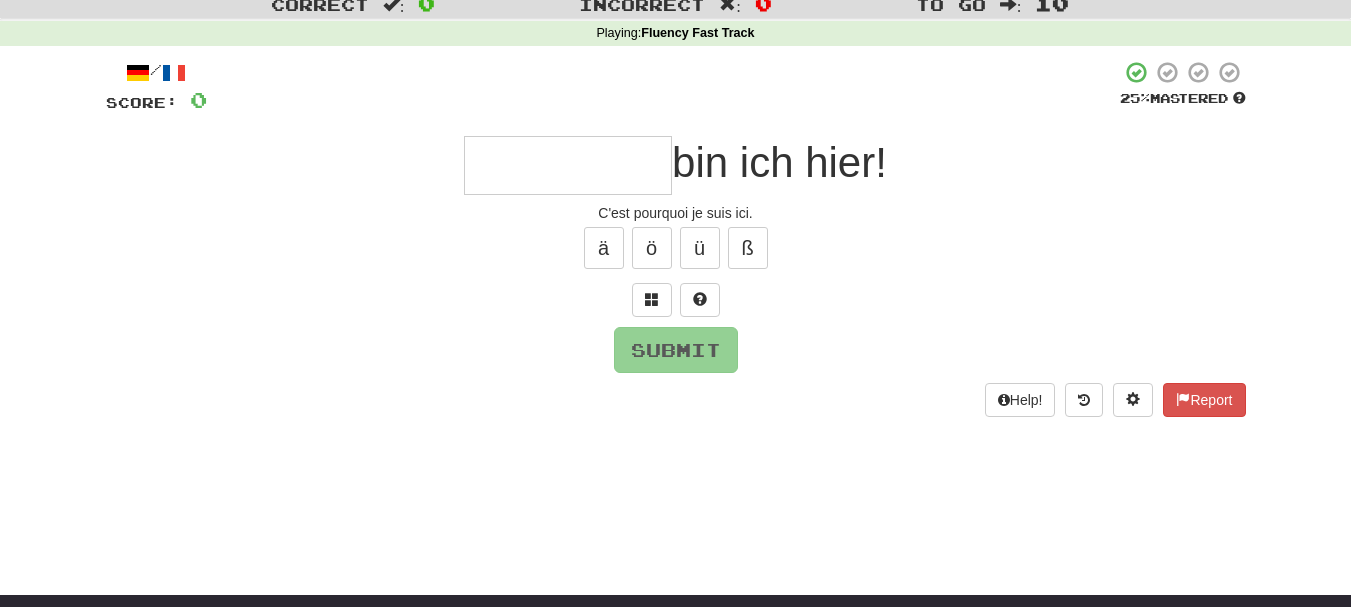 scroll, scrollTop: 65, scrollLeft: 0, axis: vertical 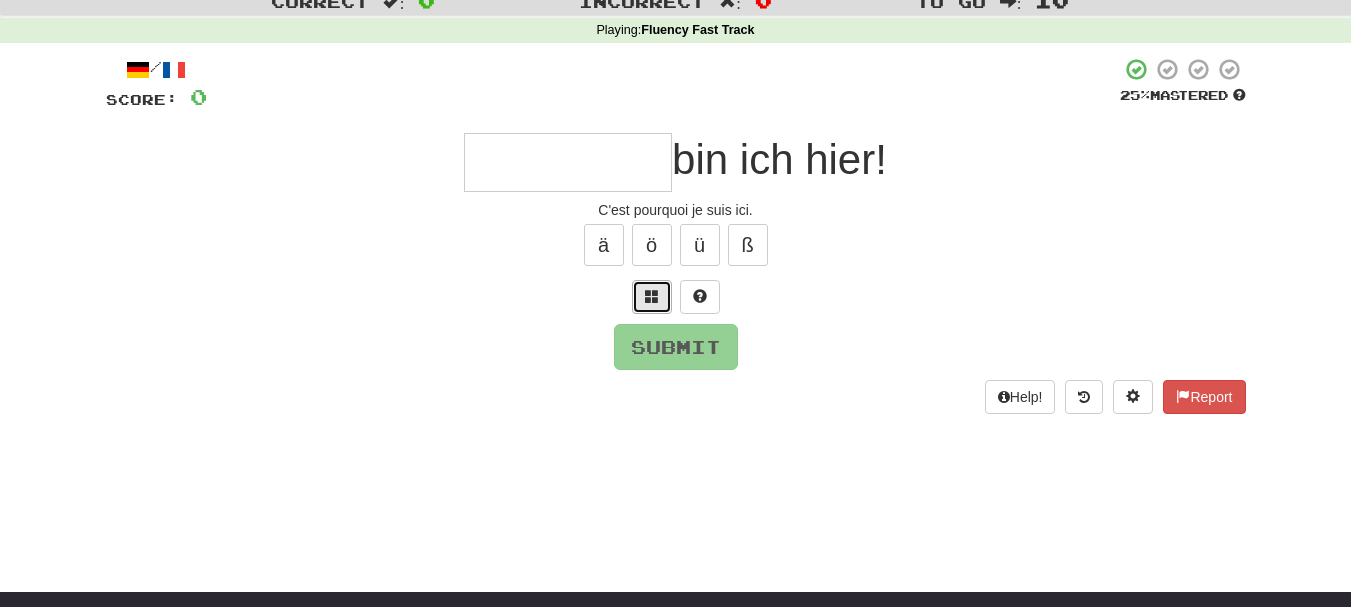 click at bounding box center (652, 296) 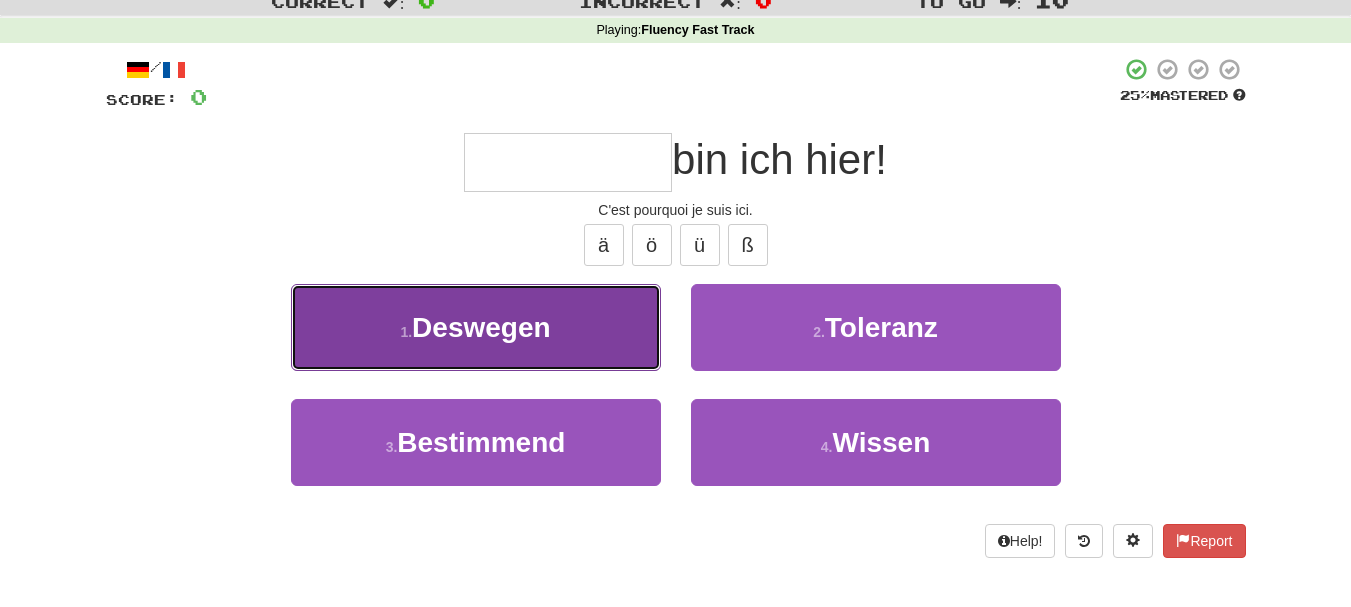 click on "Deswegen" at bounding box center (481, 327) 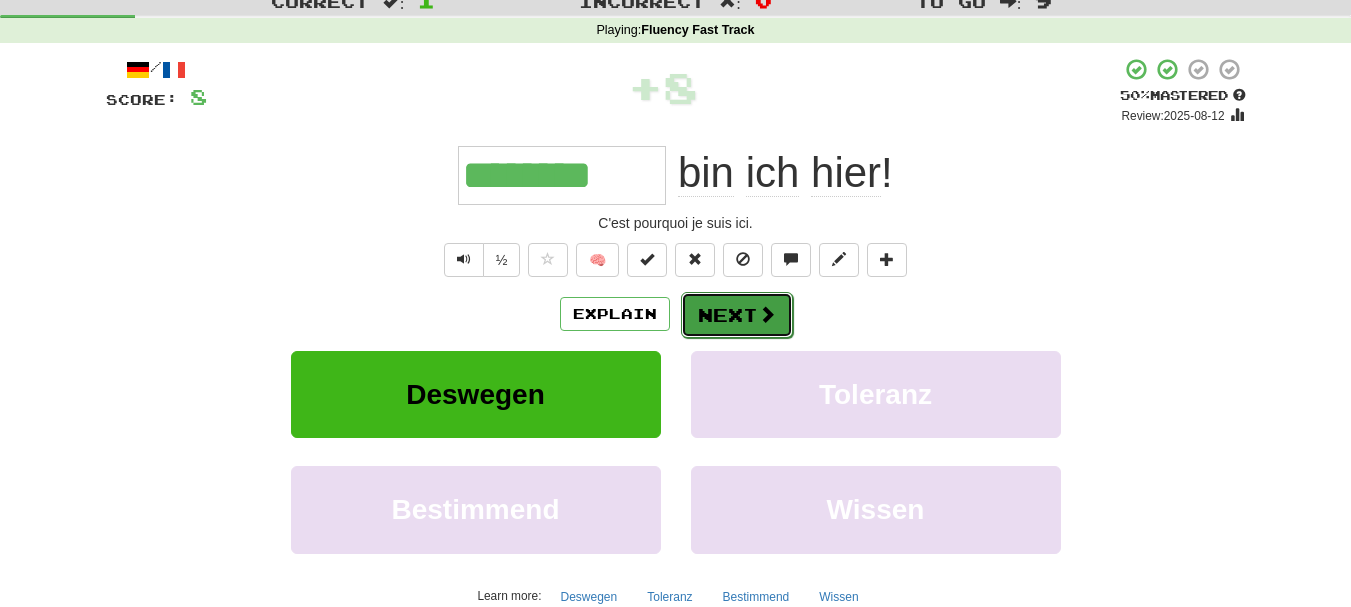 click on "Next" at bounding box center (737, 315) 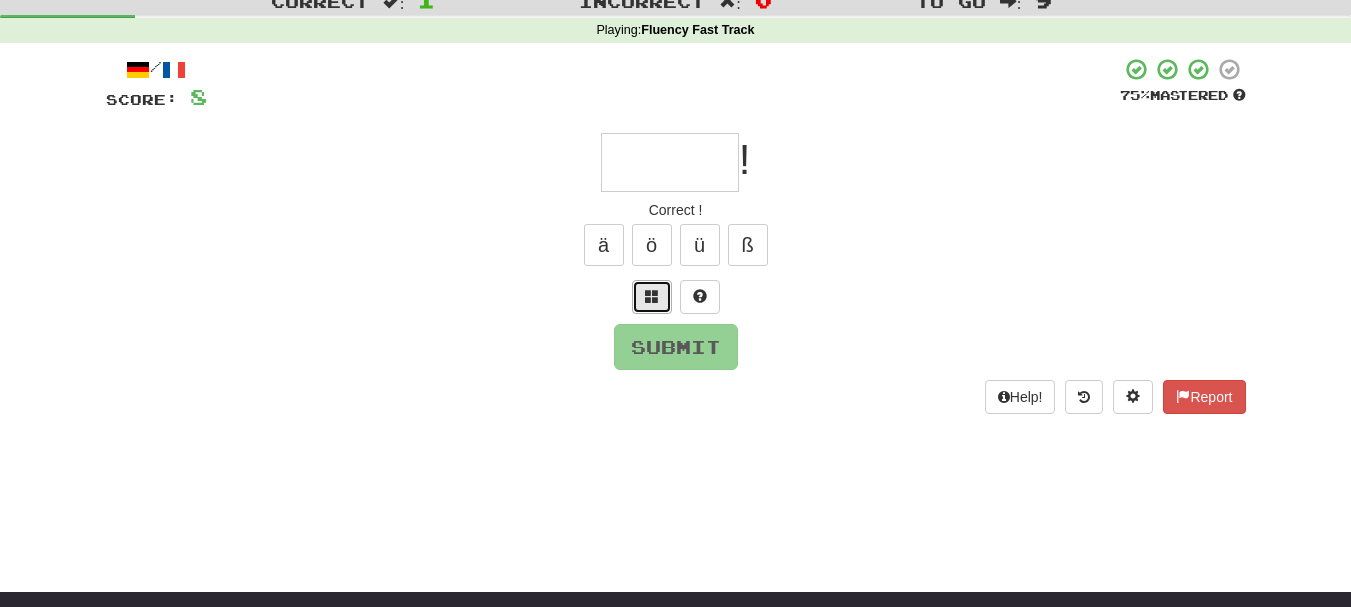 click at bounding box center (652, 297) 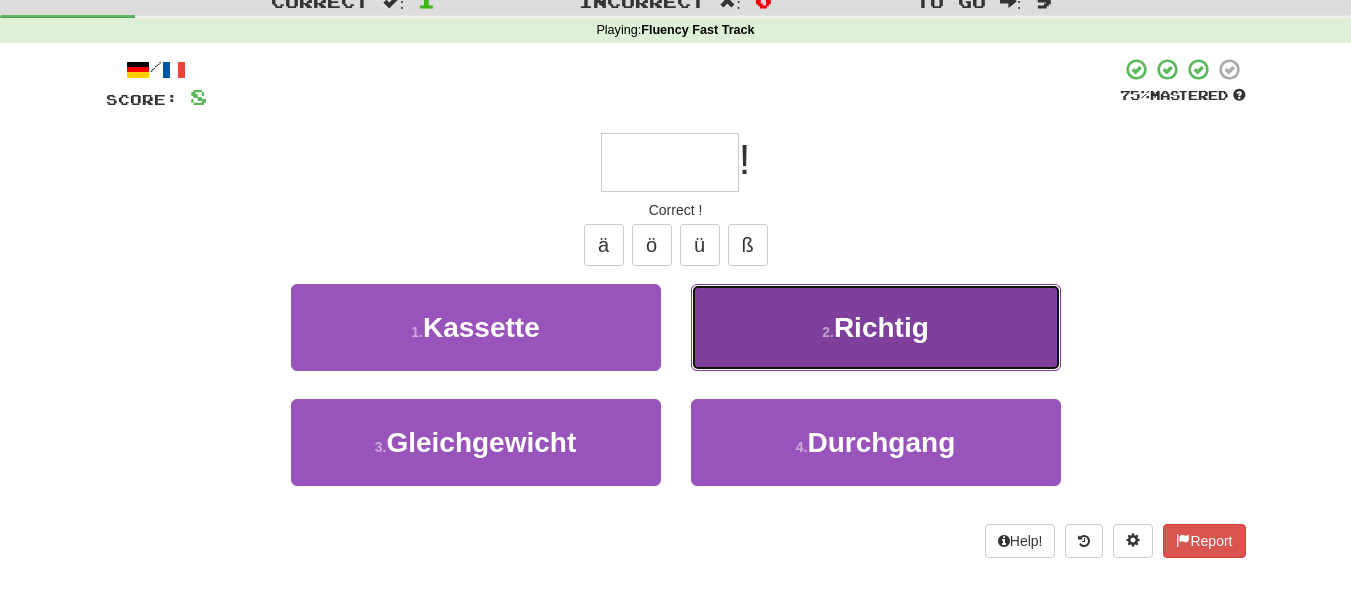 click on "Richtig" at bounding box center [881, 327] 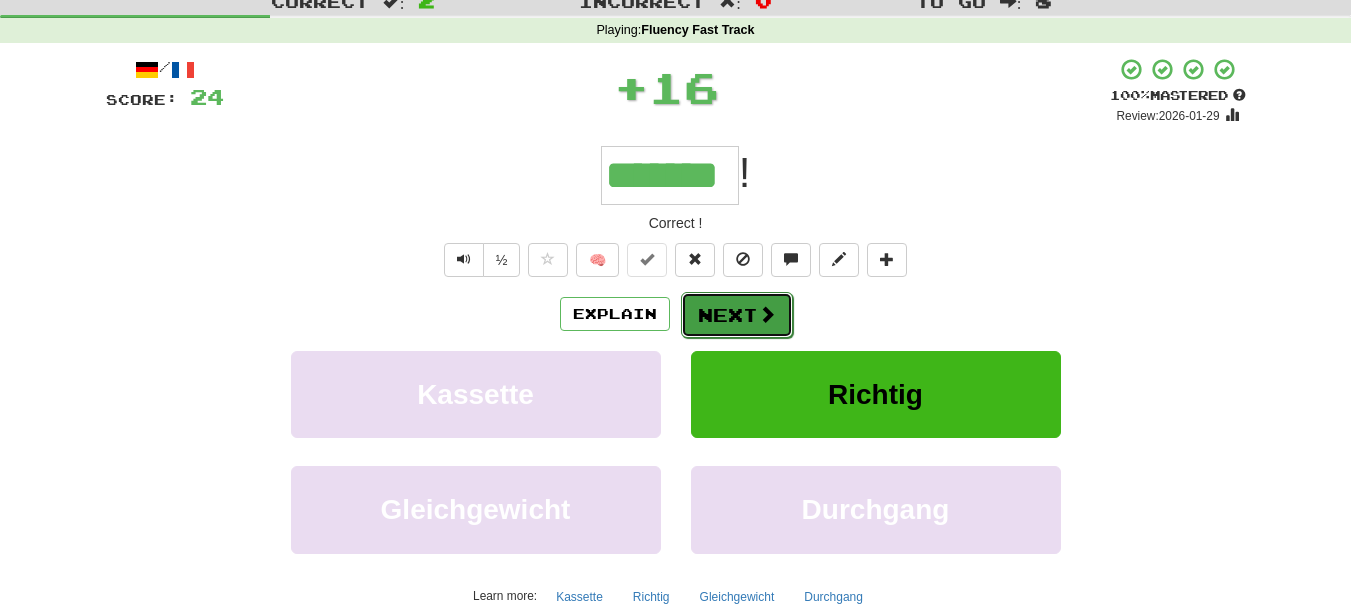 click on "Next" at bounding box center (737, 315) 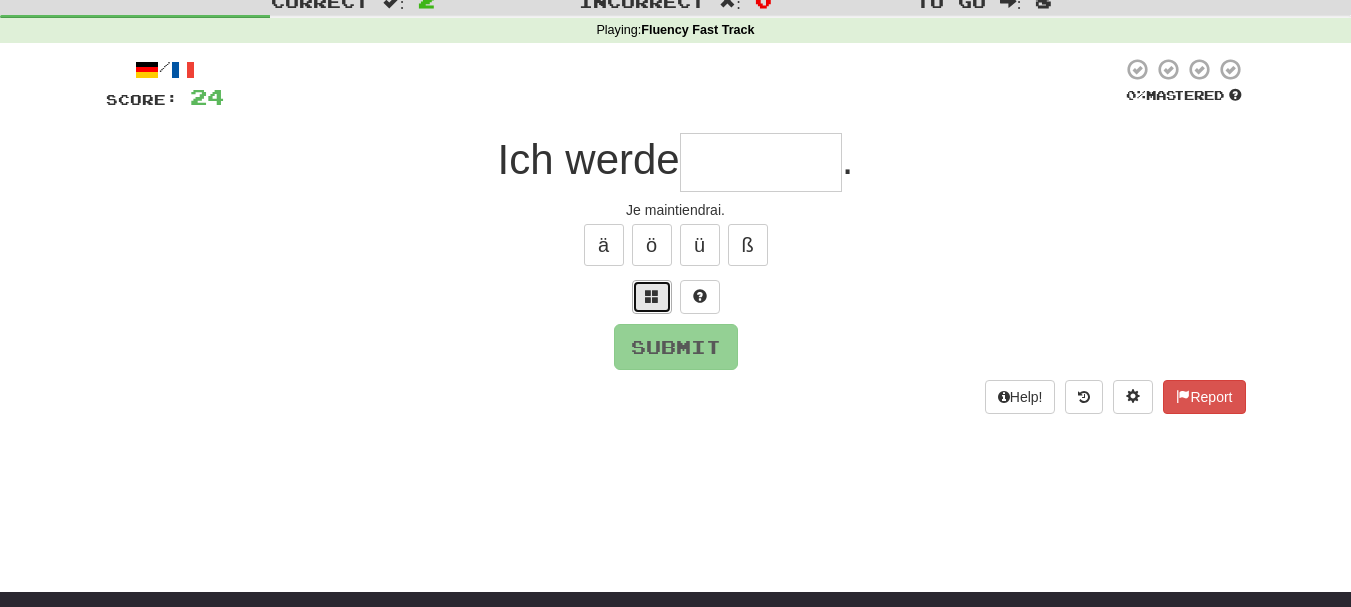 click at bounding box center [652, 296] 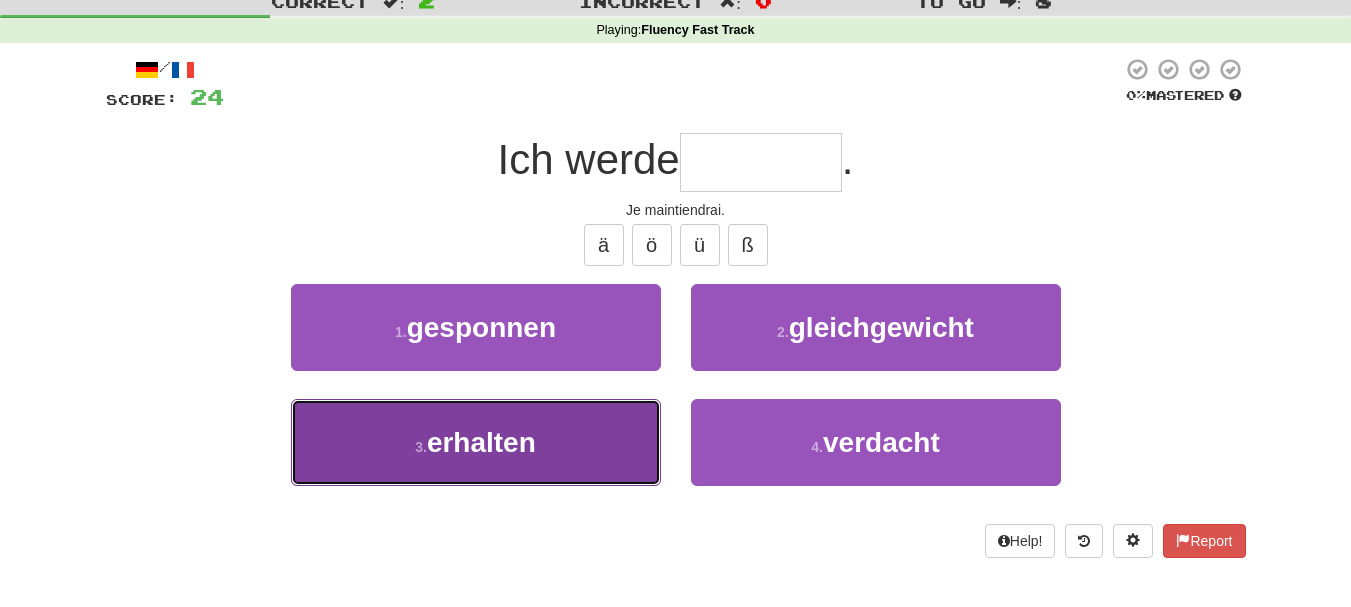 click on "erhalten" at bounding box center [481, 442] 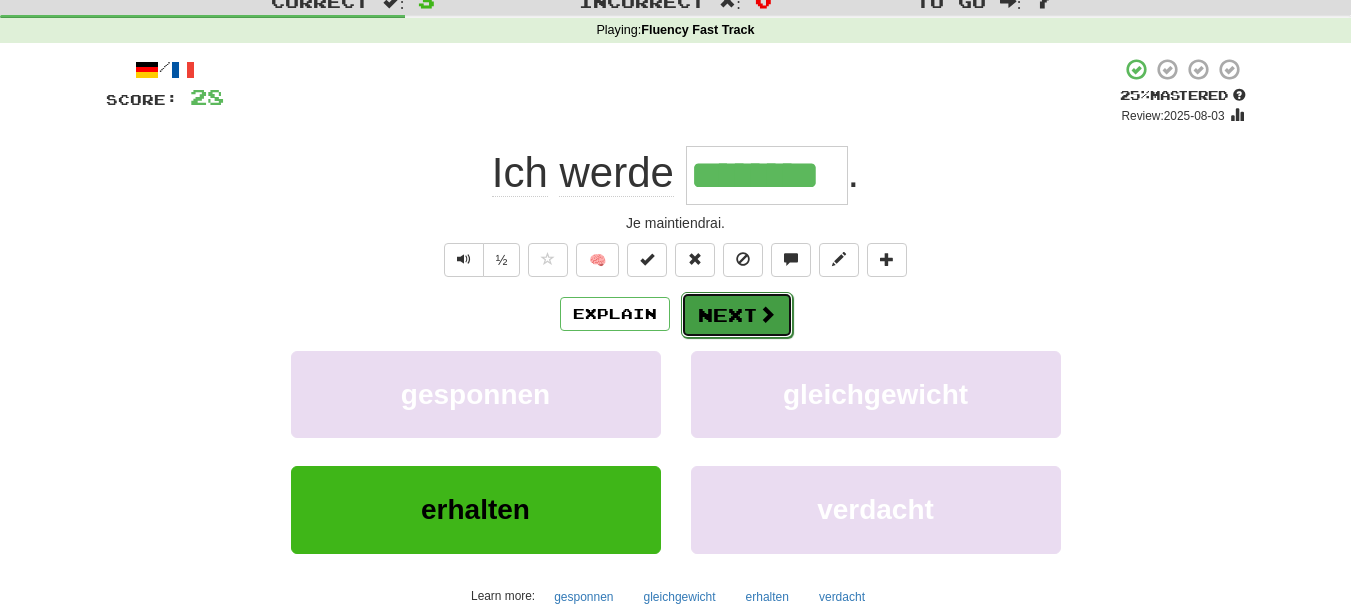 click on "Next" at bounding box center [737, 315] 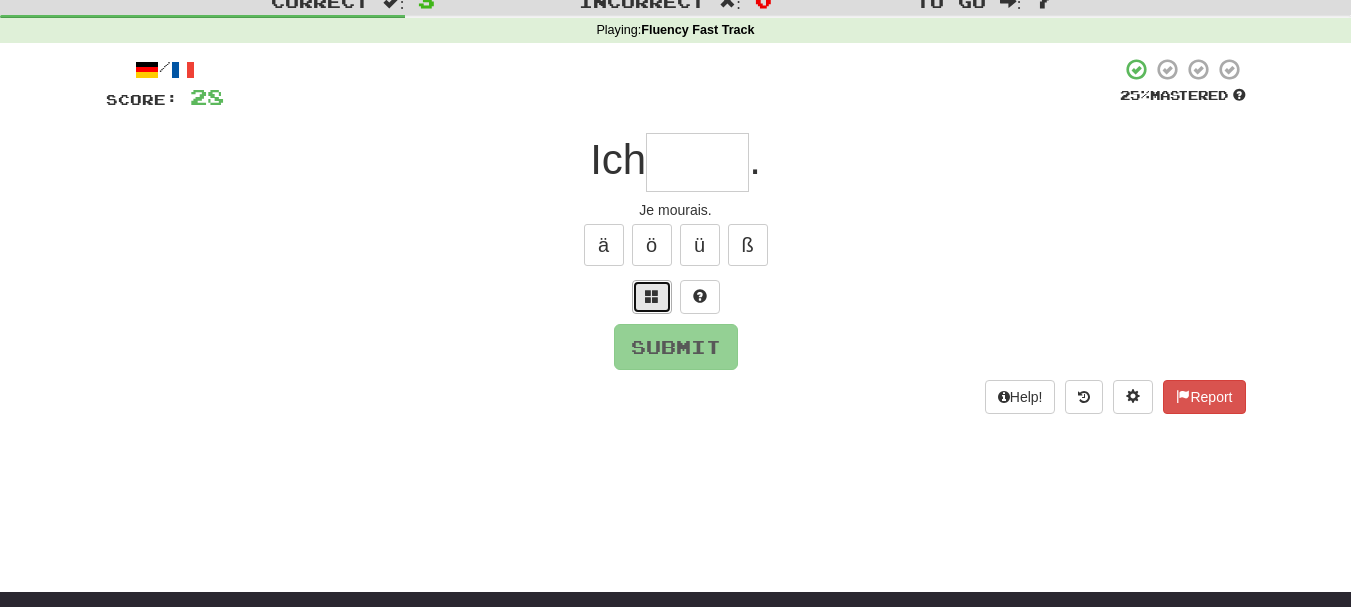 click at bounding box center [652, 296] 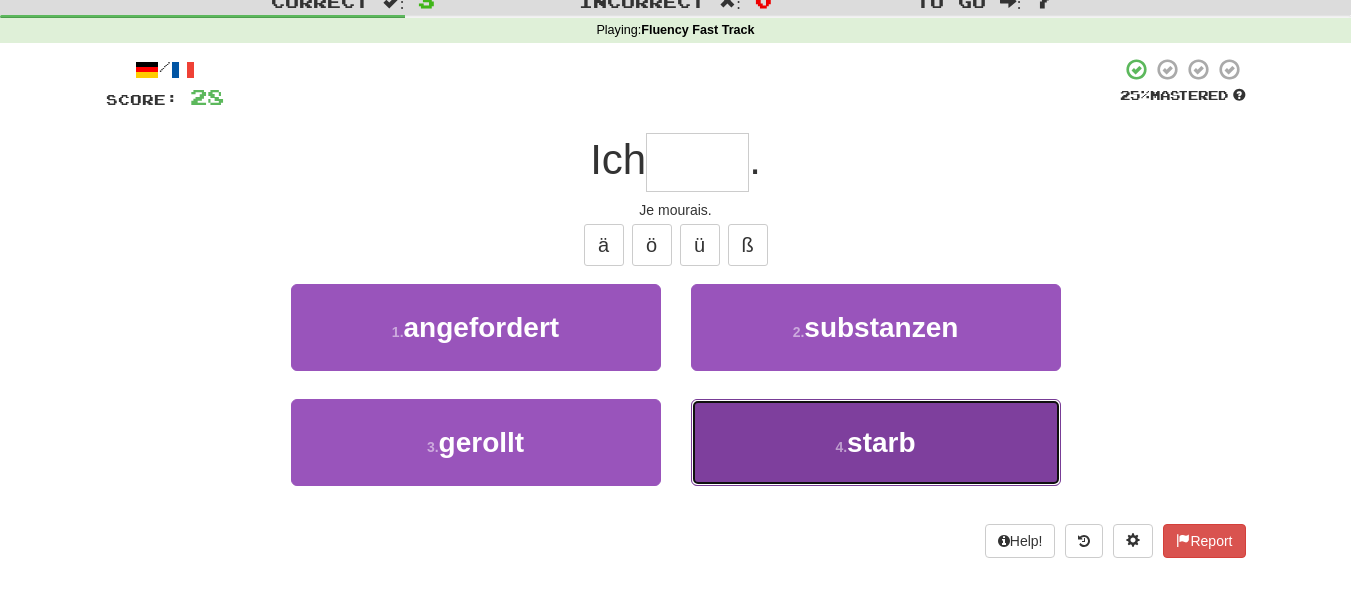click on "4 .  starb" at bounding box center [876, 442] 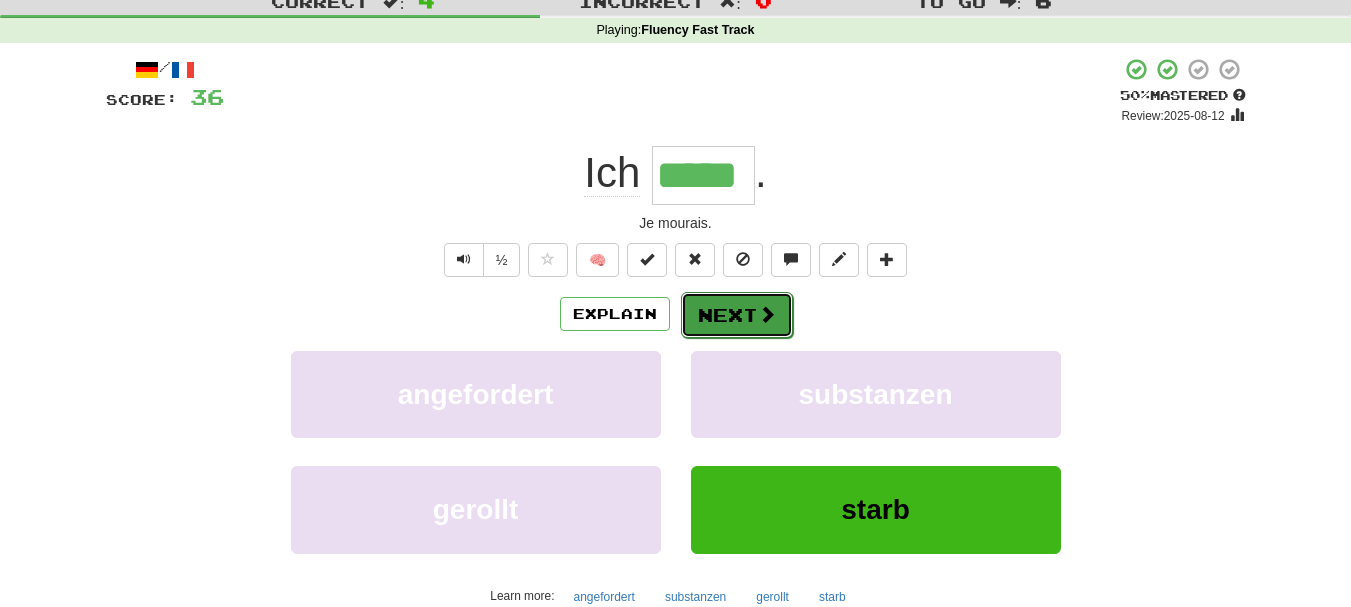 click on "Next" at bounding box center (737, 315) 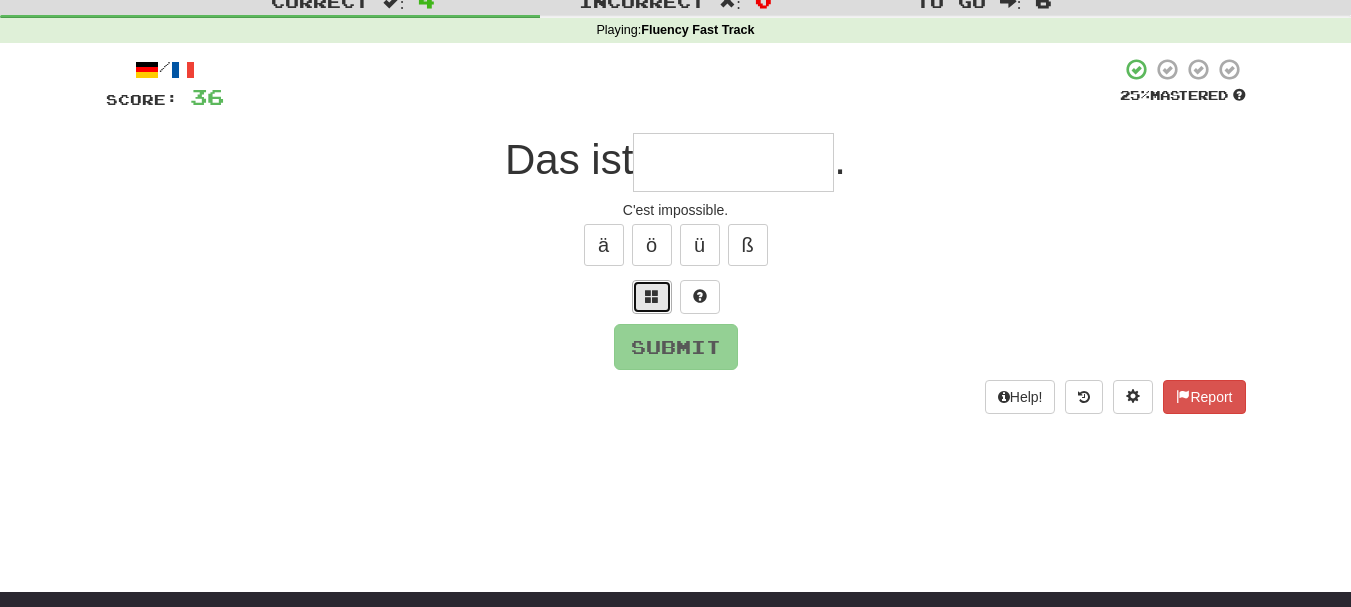 click at bounding box center (652, 296) 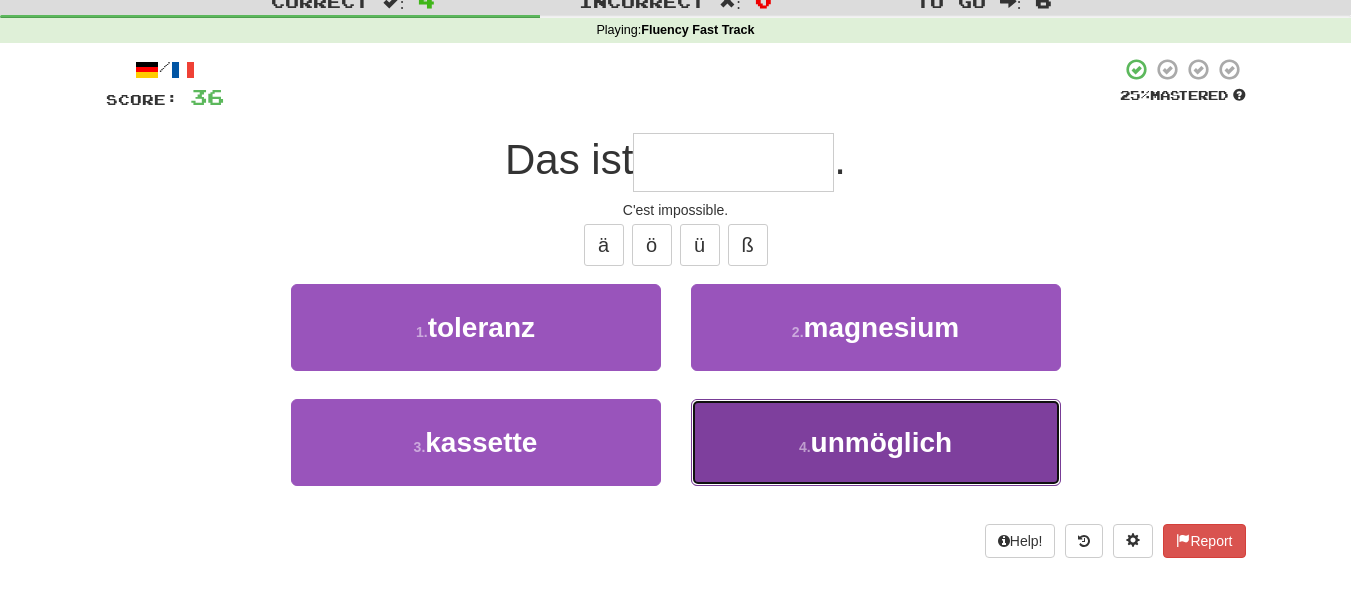 click on "4 .  unmöglich" at bounding box center [876, 442] 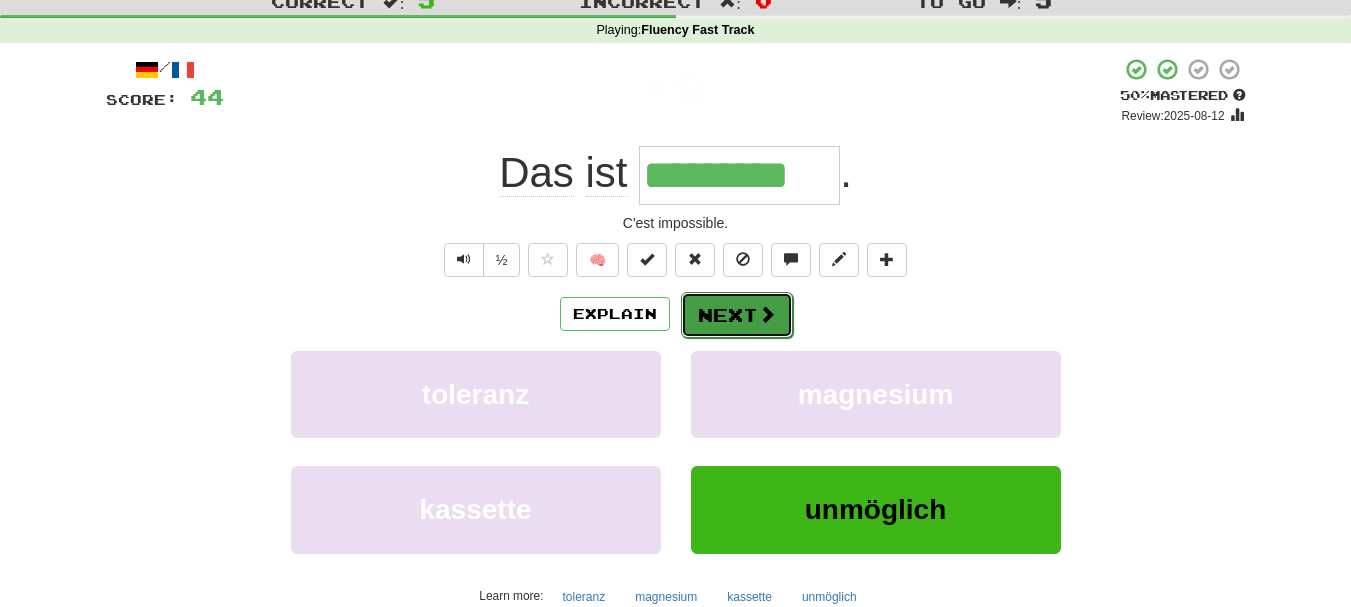 click on "Next" at bounding box center [737, 315] 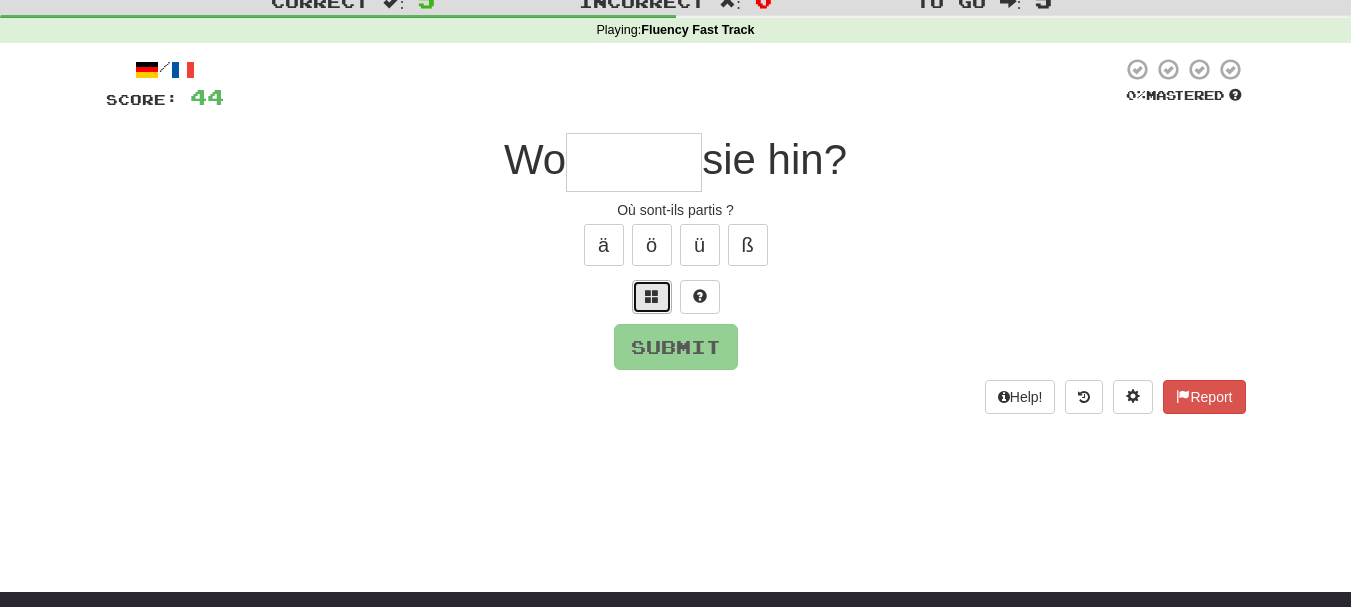 click at bounding box center (652, 296) 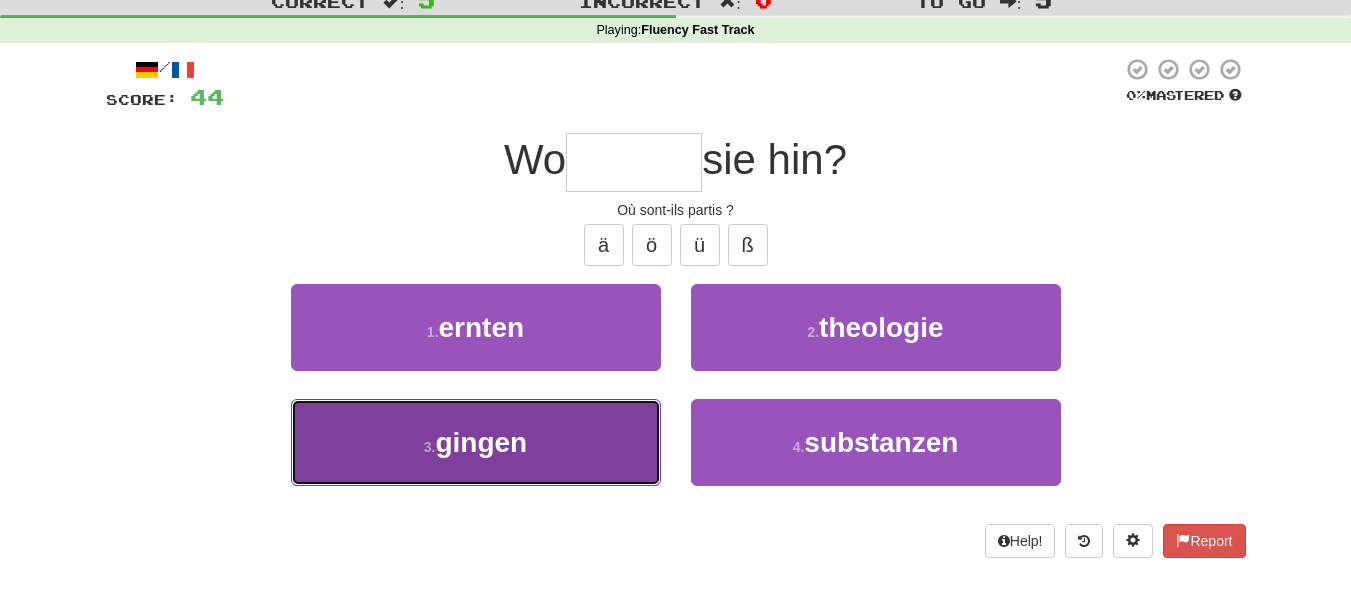 click on "3 .  gingen" at bounding box center (476, 442) 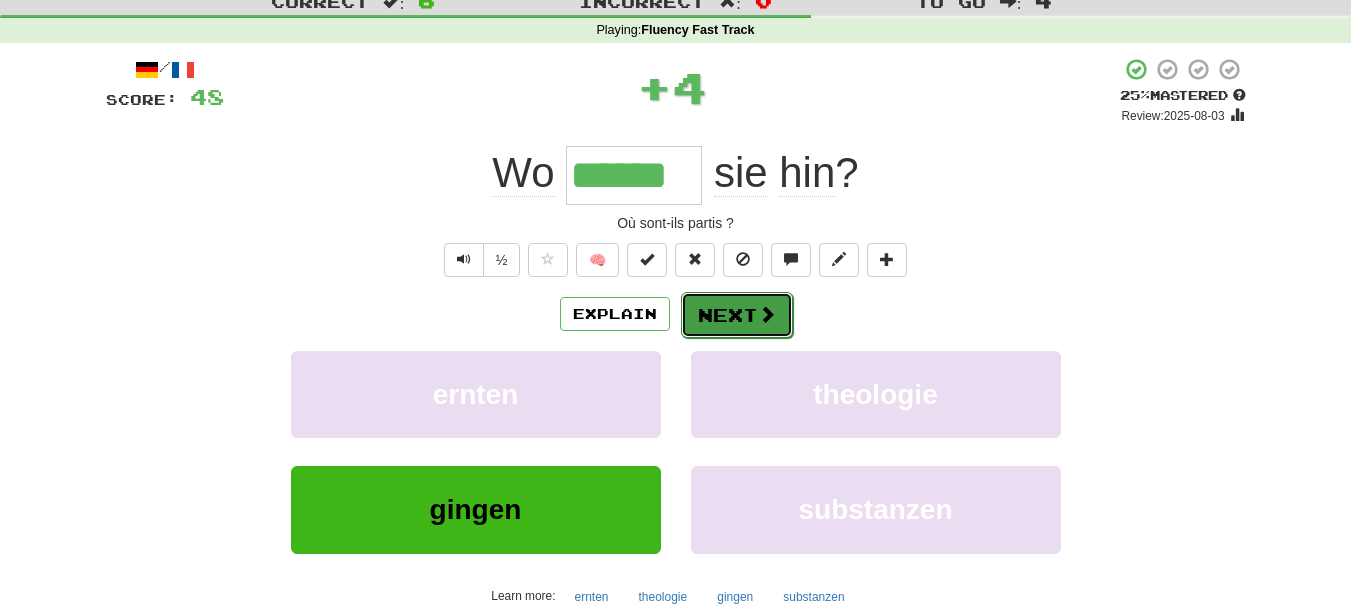 click on "Next" at bounding box center [737, 315] 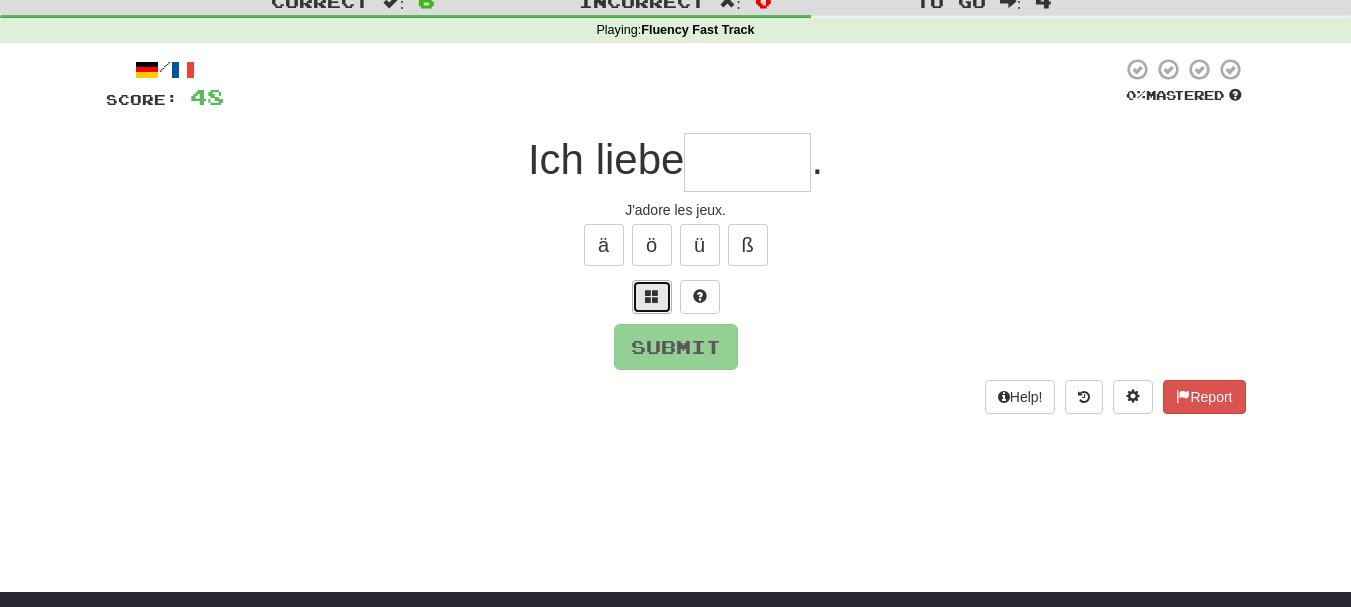 click at bounding box center [652, 296] 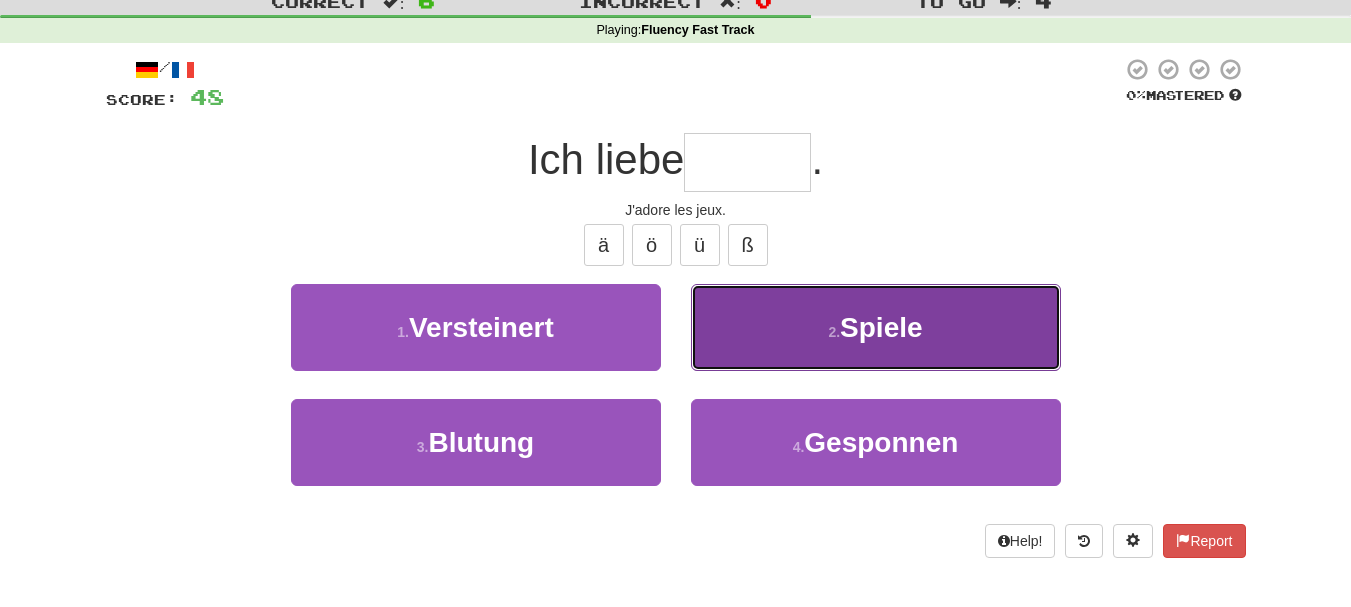 click on "2 .  Spiele" at bounding box center [876, 327] 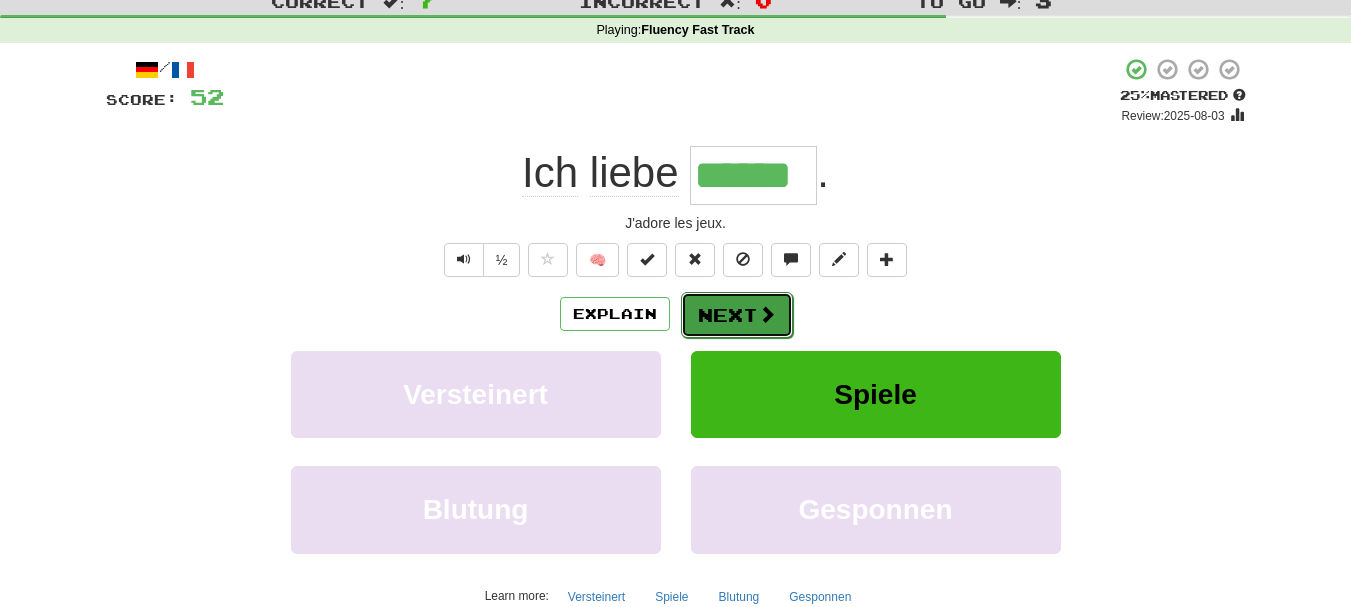 click on "Next" at bounding box center [737, 315] 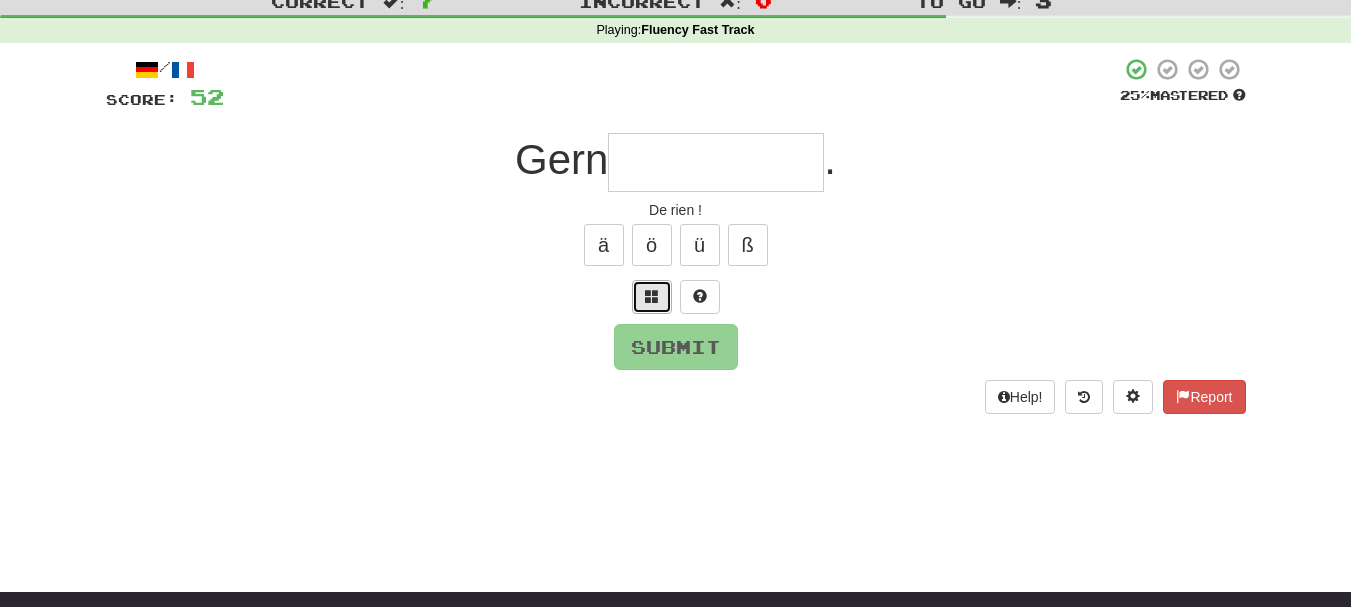 click at bounding box center (652, 296) 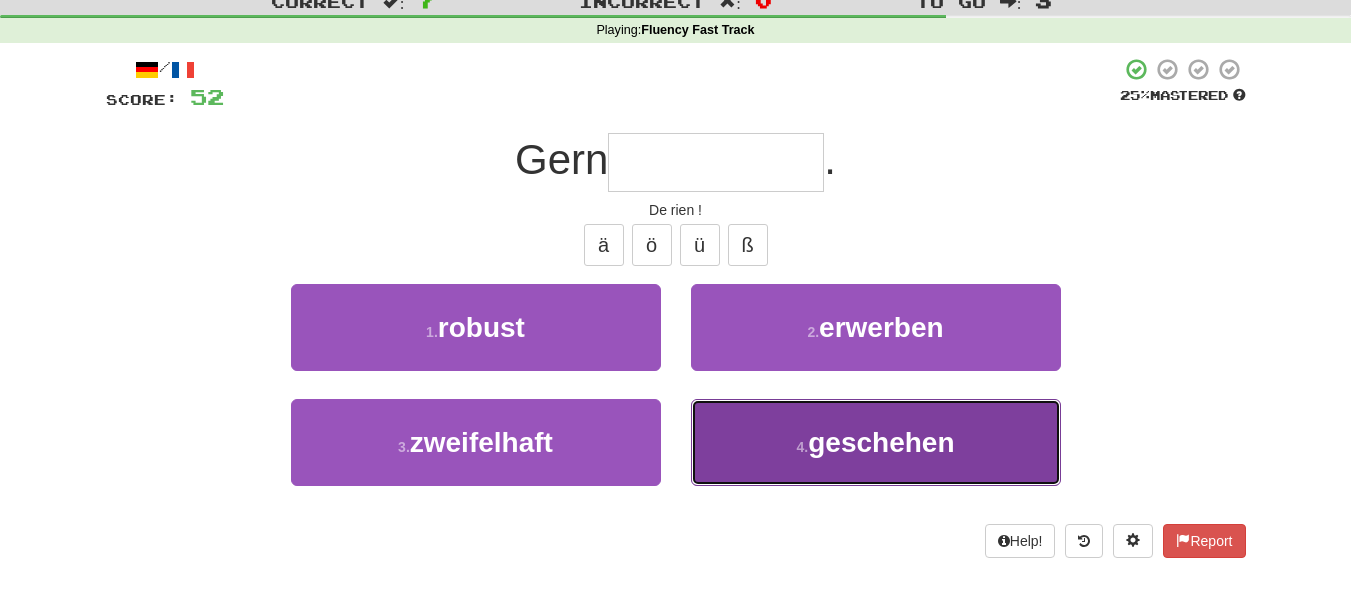 click on "4 .  geschehen" at bounding box center (876, 442) 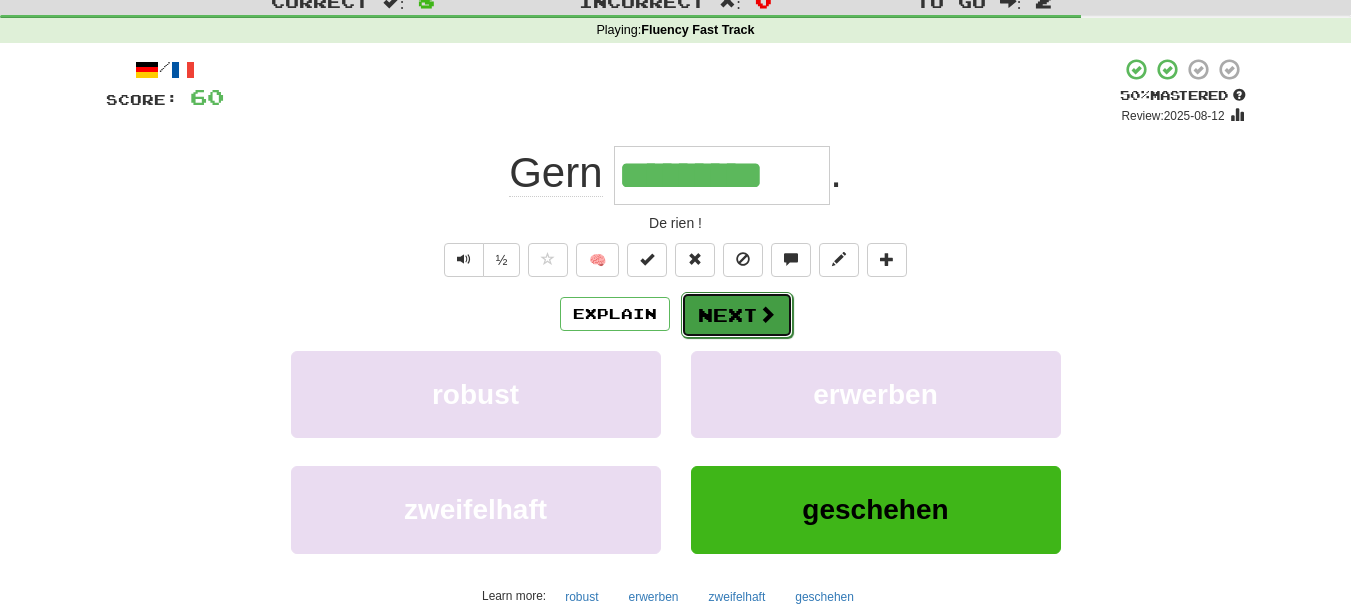 click on "Next" at bounding box center [737, 315] 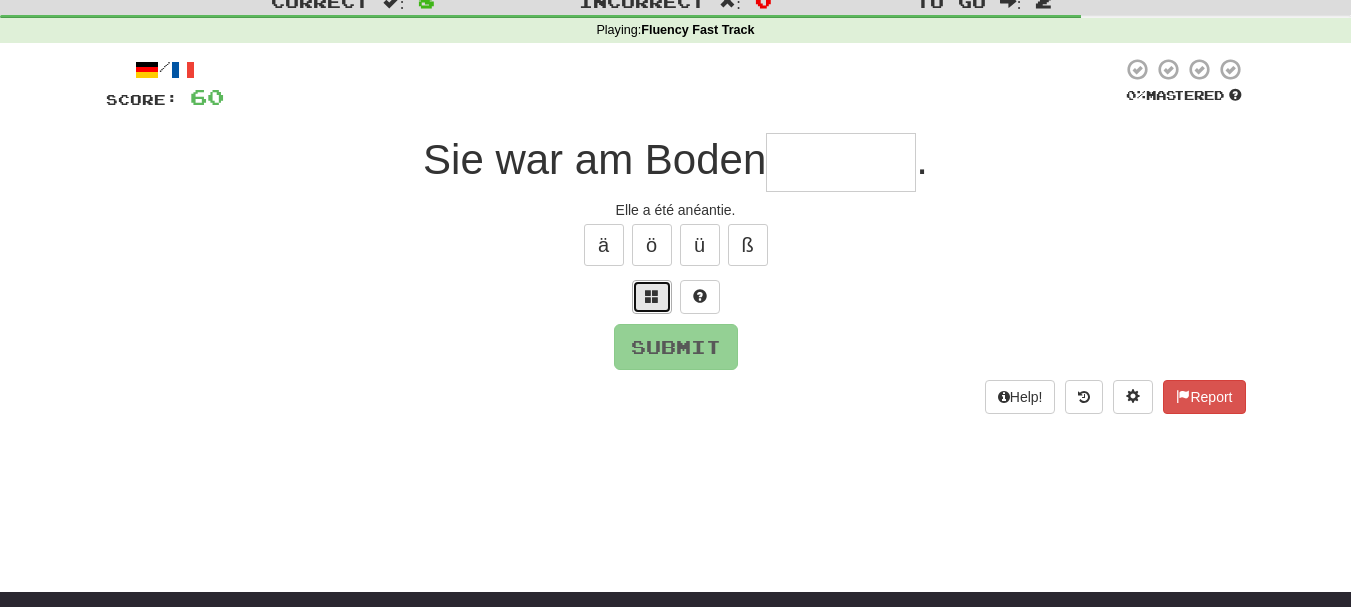 click at bounding box center (652, 297) 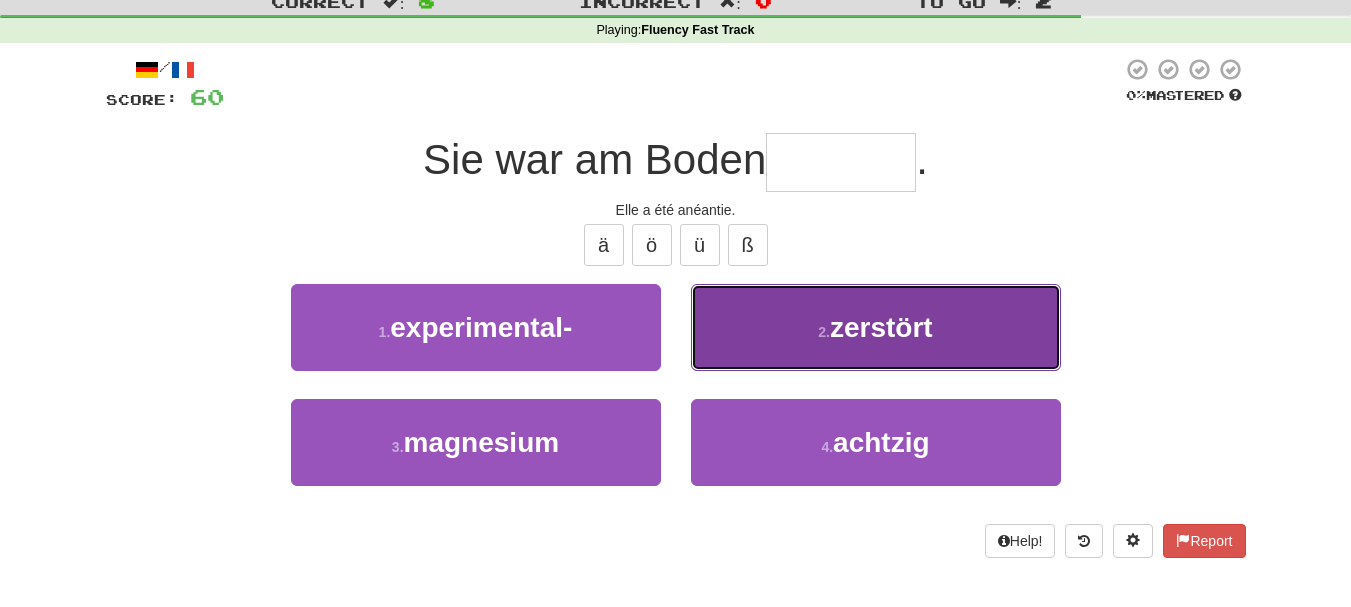click on "2 .  zerstört" at bounding box center [876, 327] 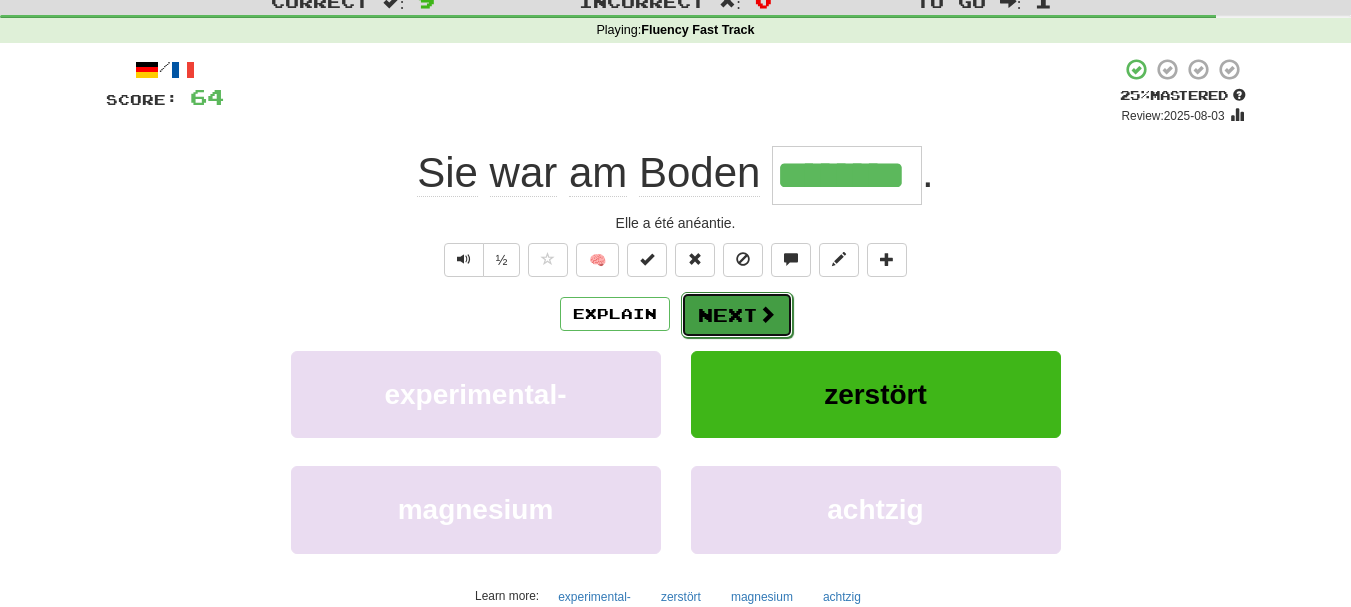 click on "Next" at bounding box center [737, 315] 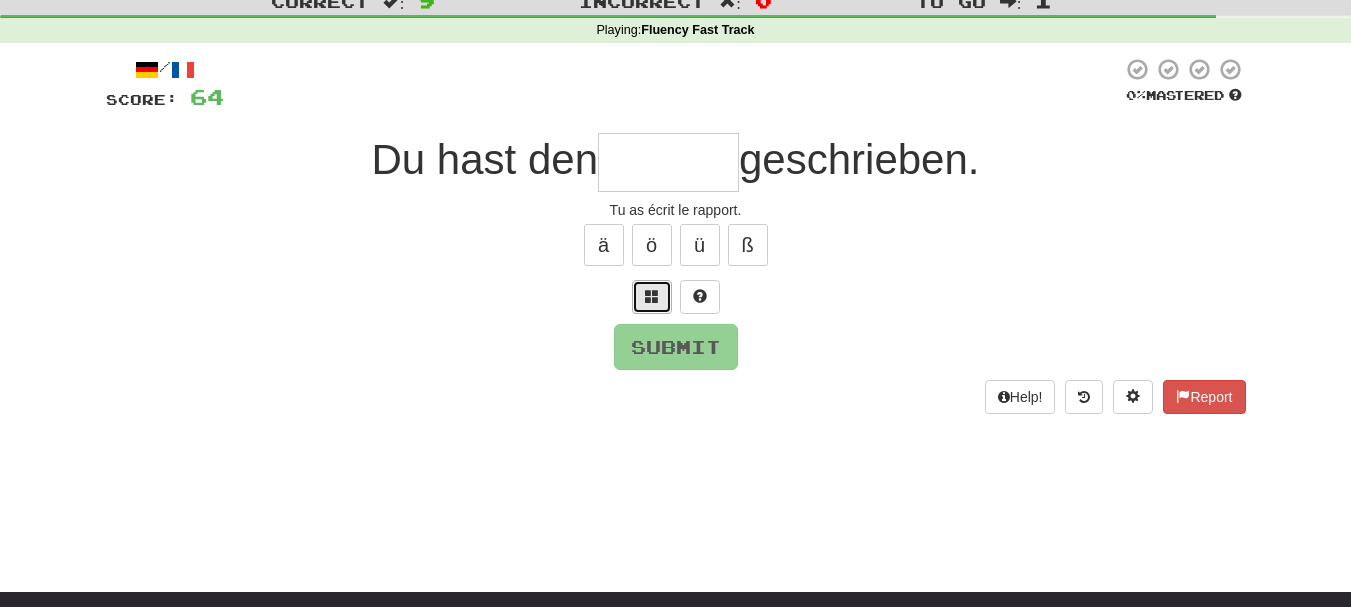 click at bounding box center [652, 296] 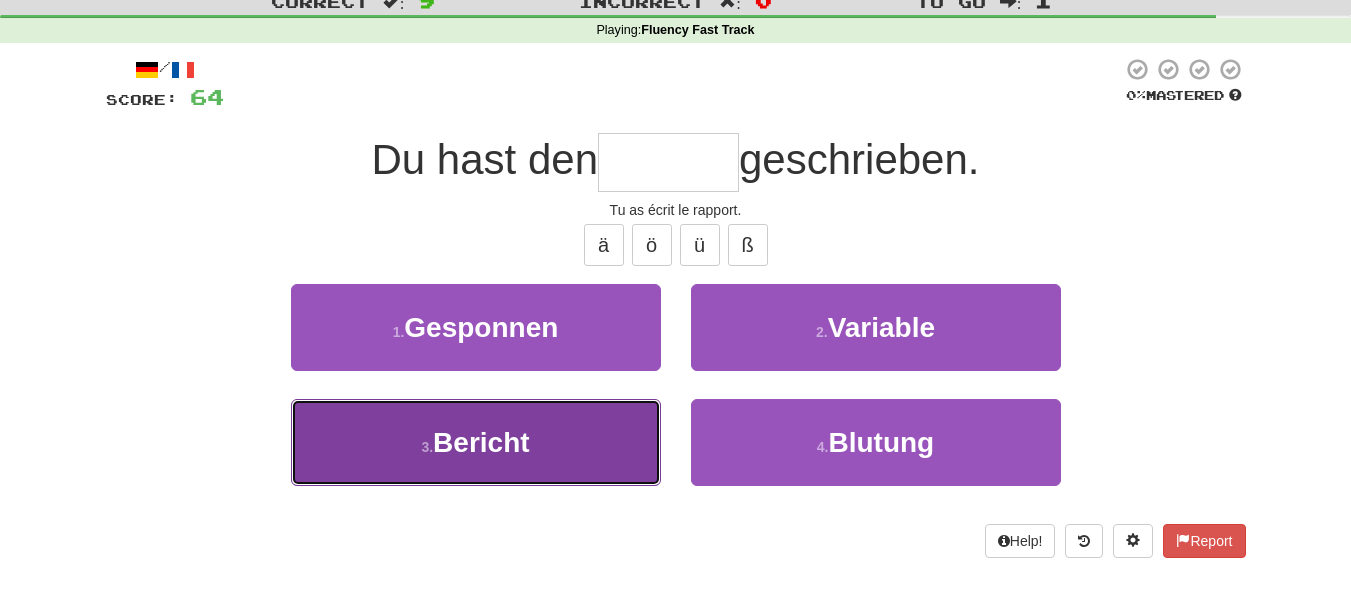 click on "3 .  Bericht" at bounding box center [476, 442] 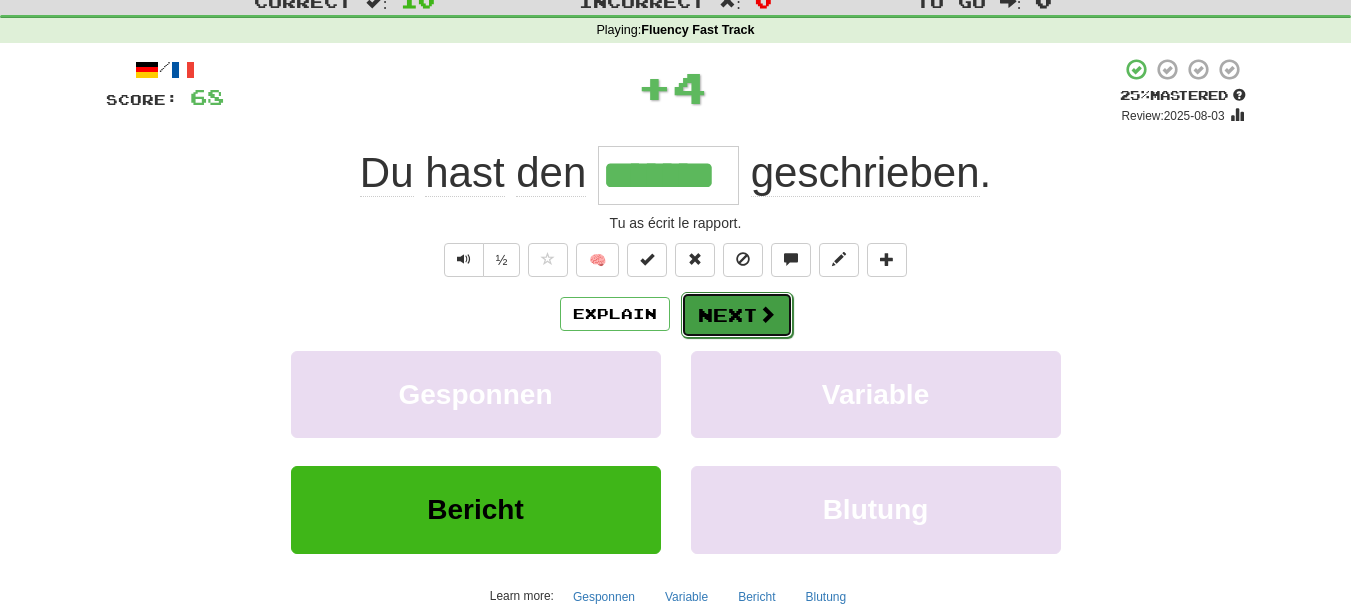 click on "Next" at bounding box center [737, 315] 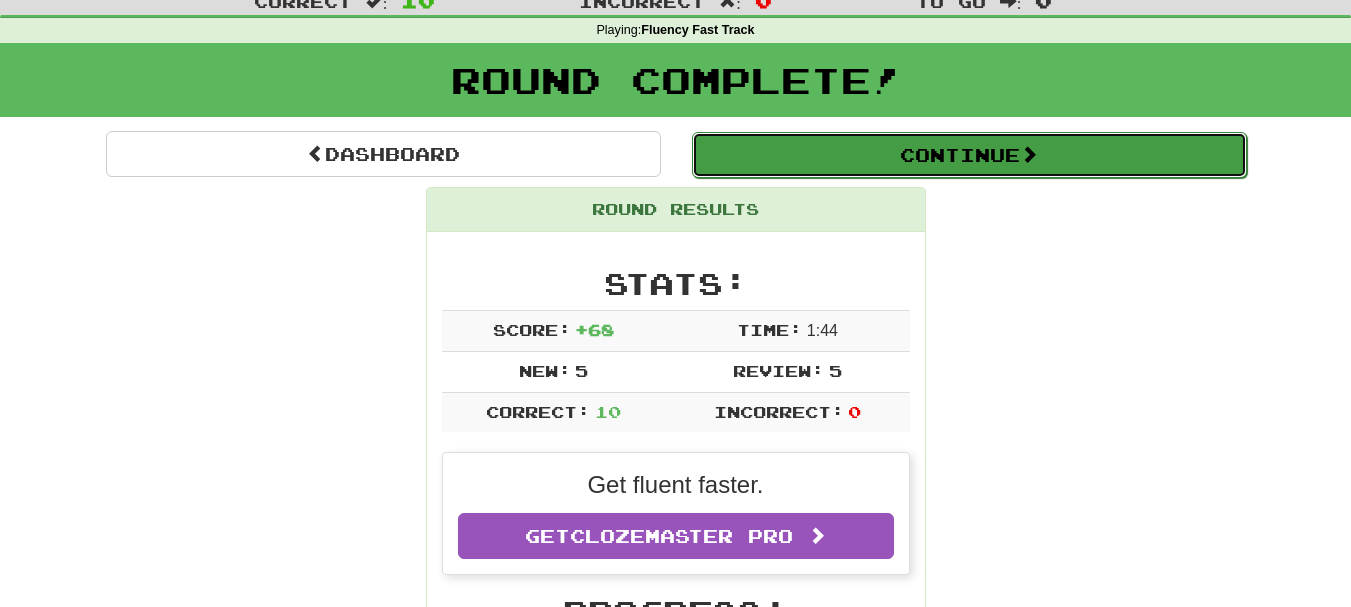 click on "Continue" at bounding box center (969, 155) 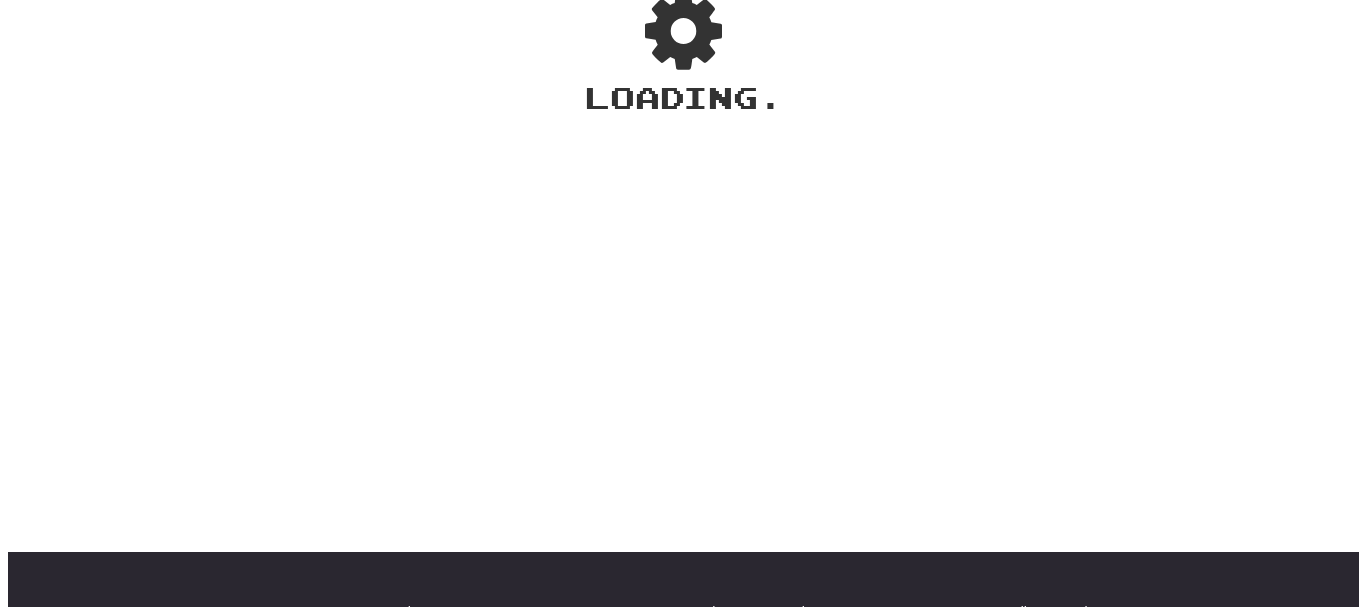 scroll, scrollTop: 65, scrollLeft: 0, axis: vertical 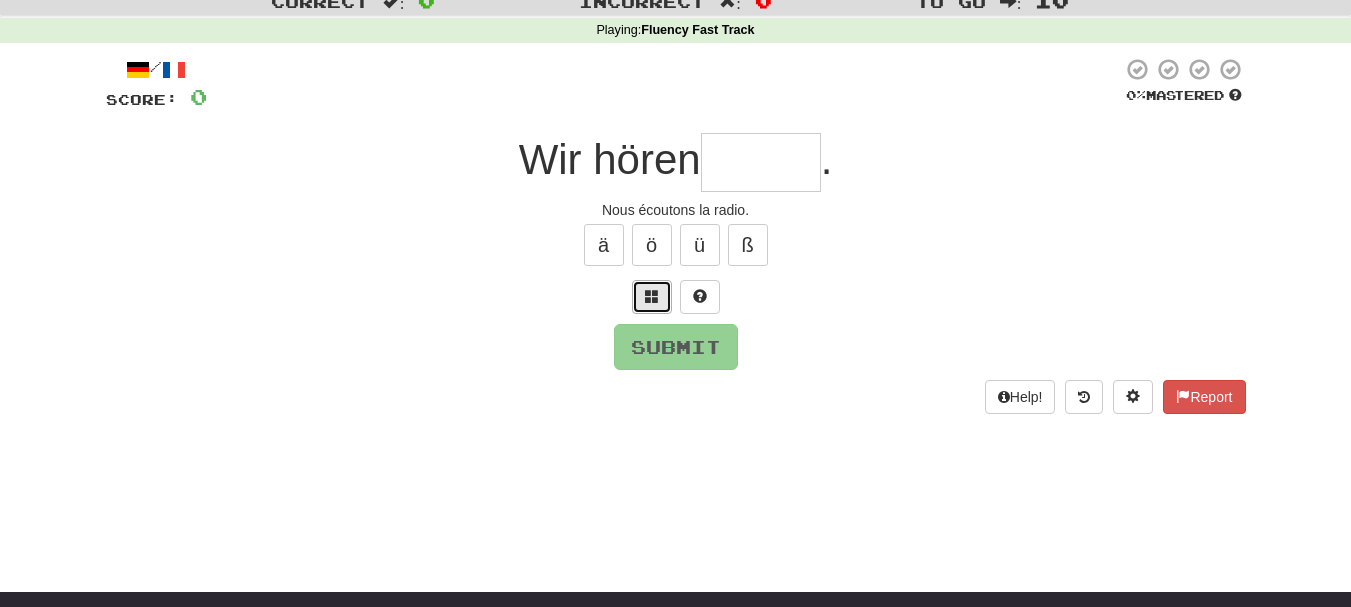 click at bounding box center [652, 297] 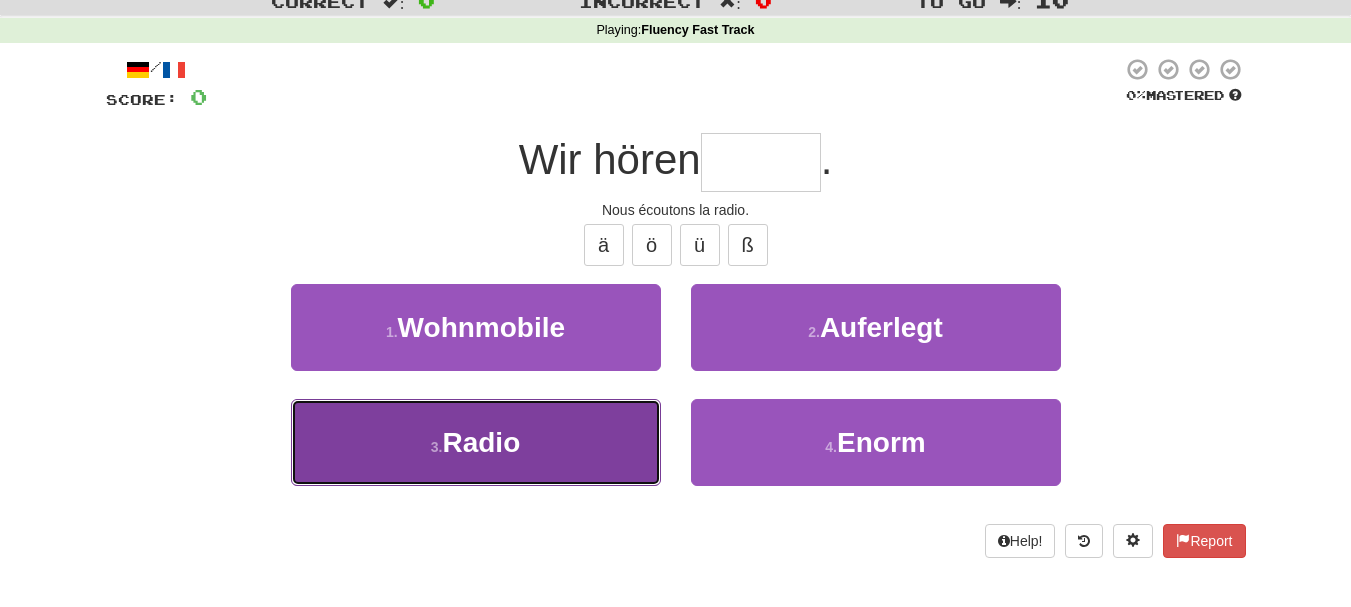 click on "3 .  Radio" at bounding box center [476, 442] 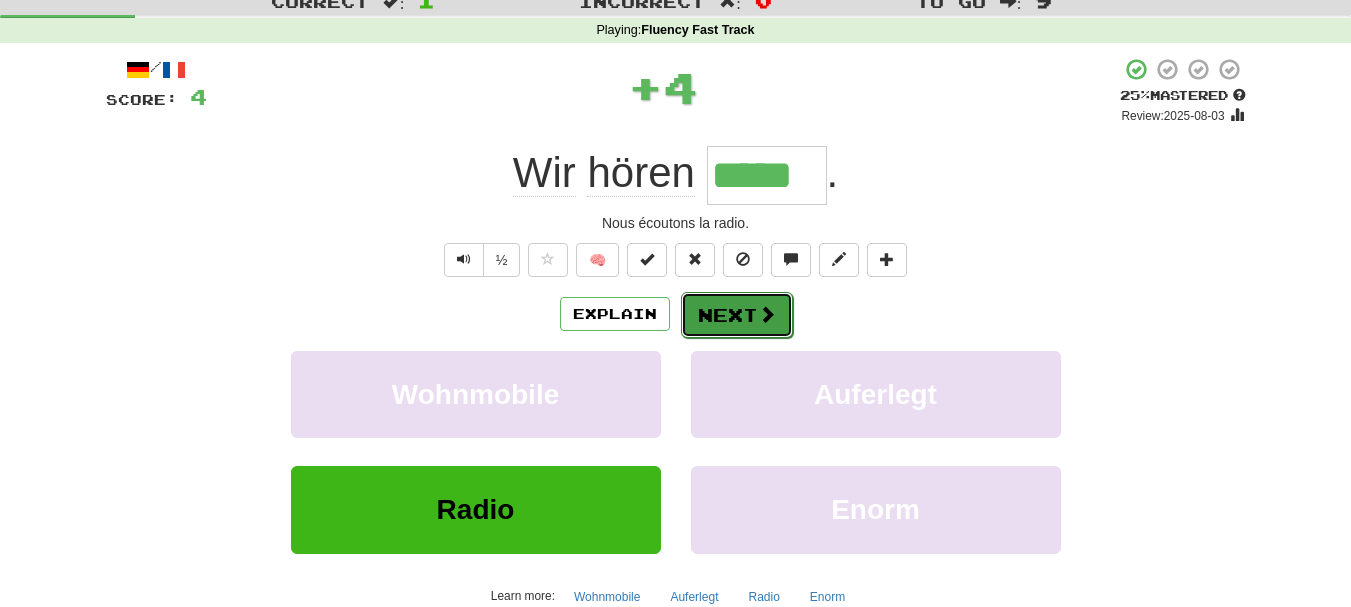 click on "Next" at bounding box center [737, 315] 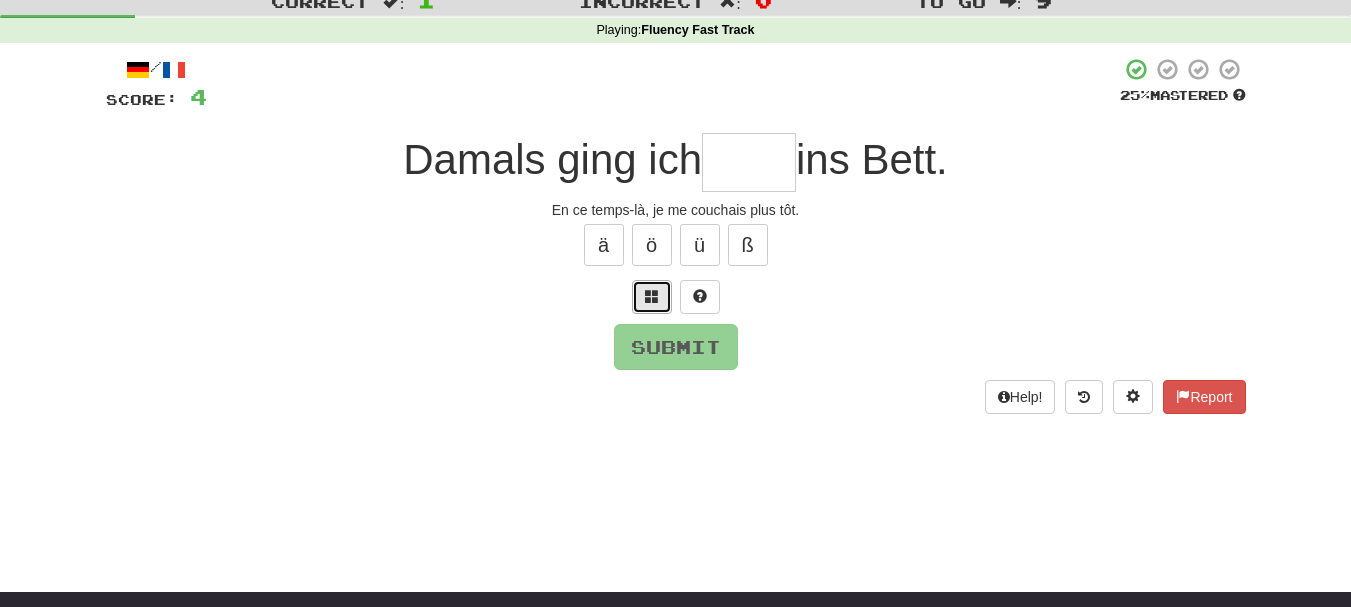 click at bounding box center (652, 296) 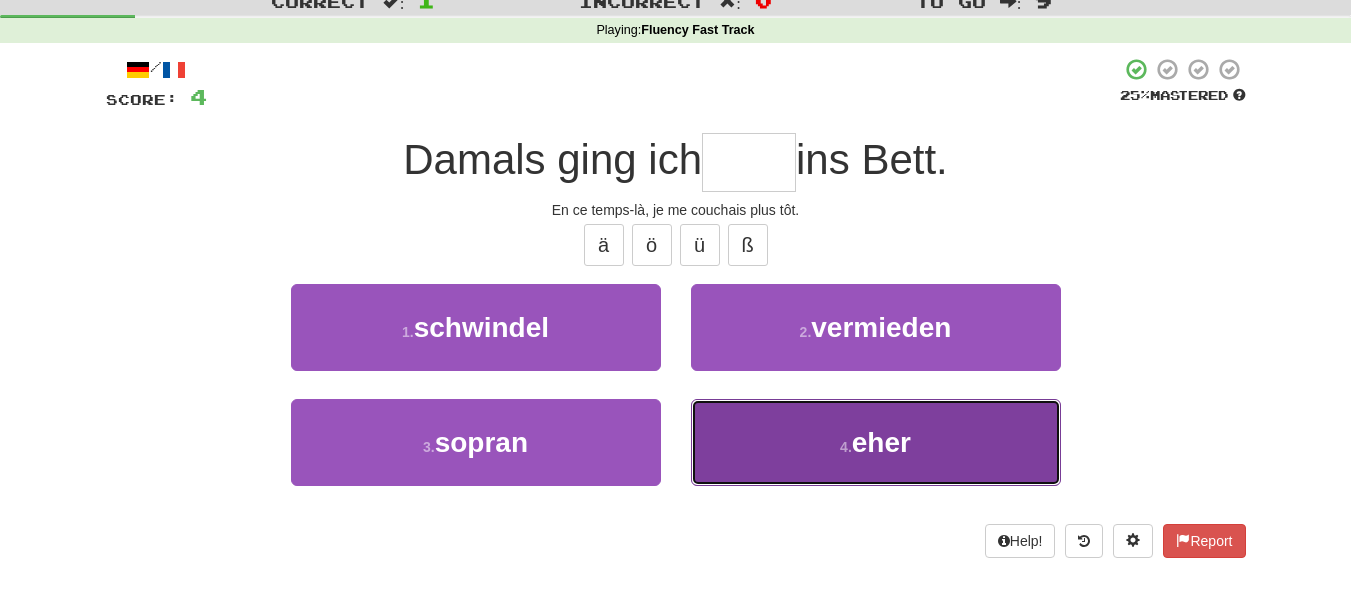 click on "4 .  eher" at bounding box center (876, 442) 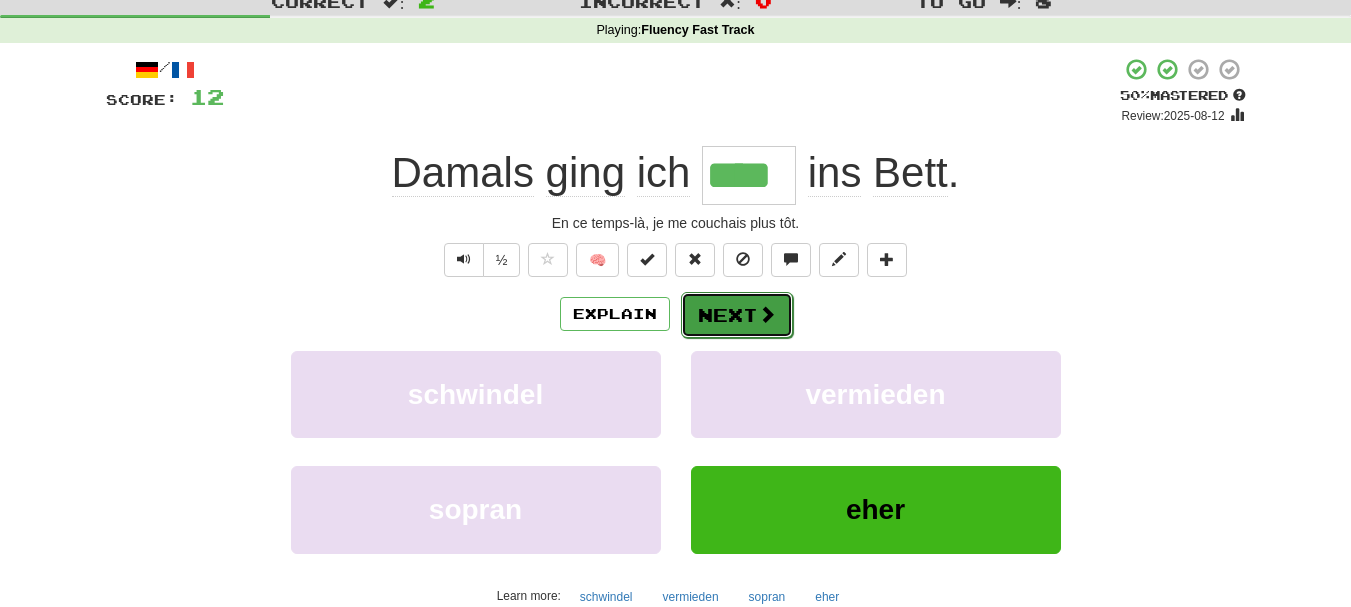 click on "Next" at bounding box center (737, 315) 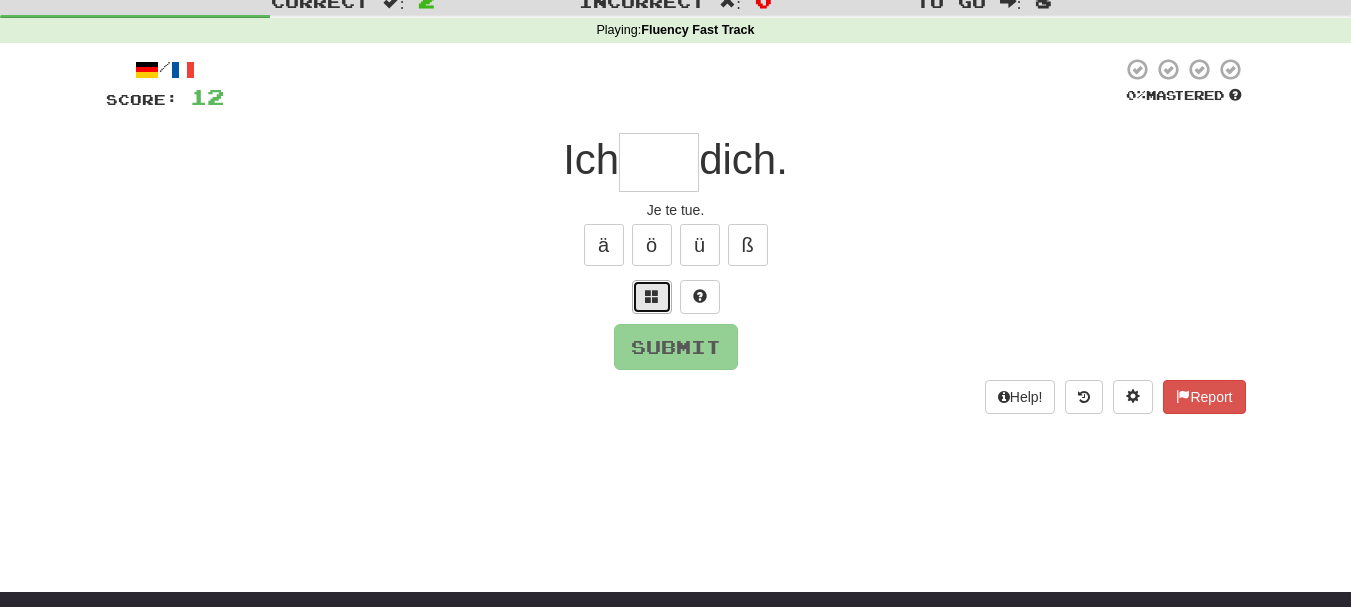 click at bounding box center [652, 296] 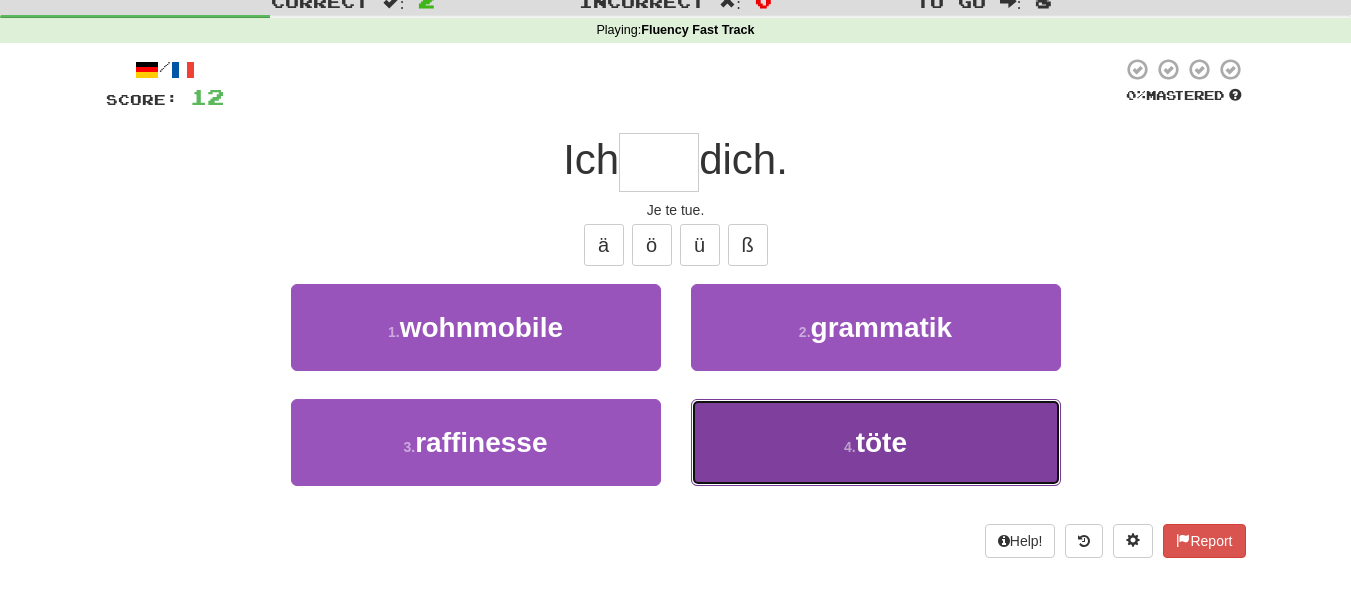 click on "4 .  töte" at bounding box center (876, 442) 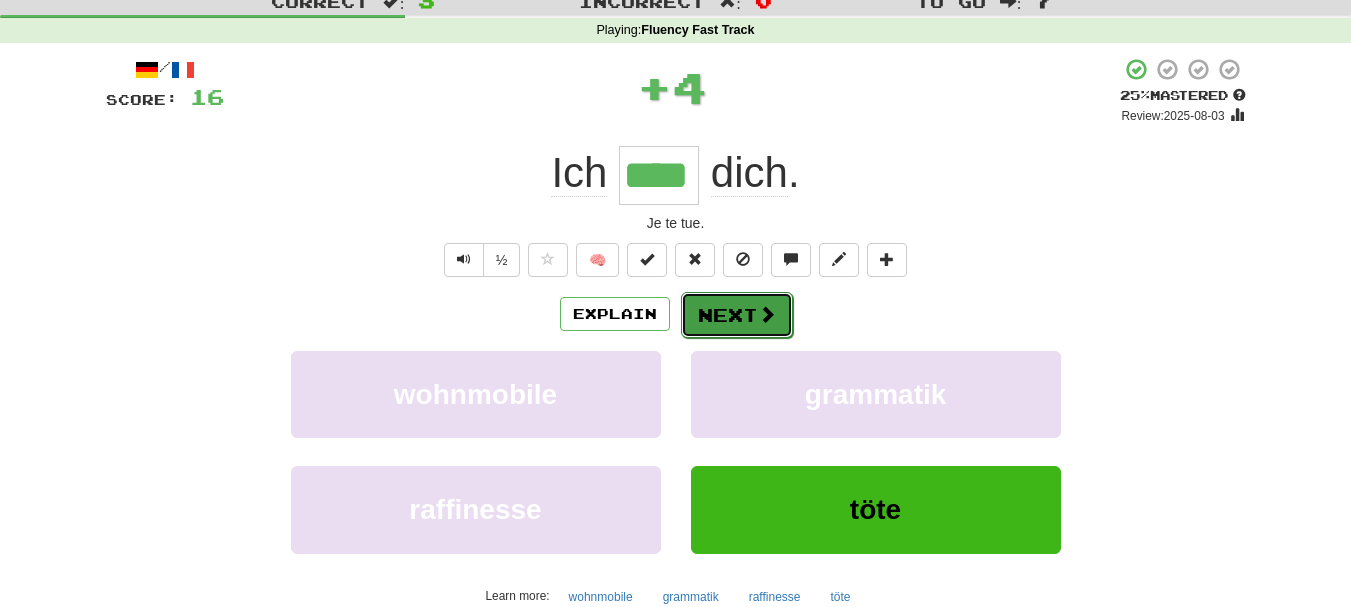 click on "Next" at bounding box center (737, 315) 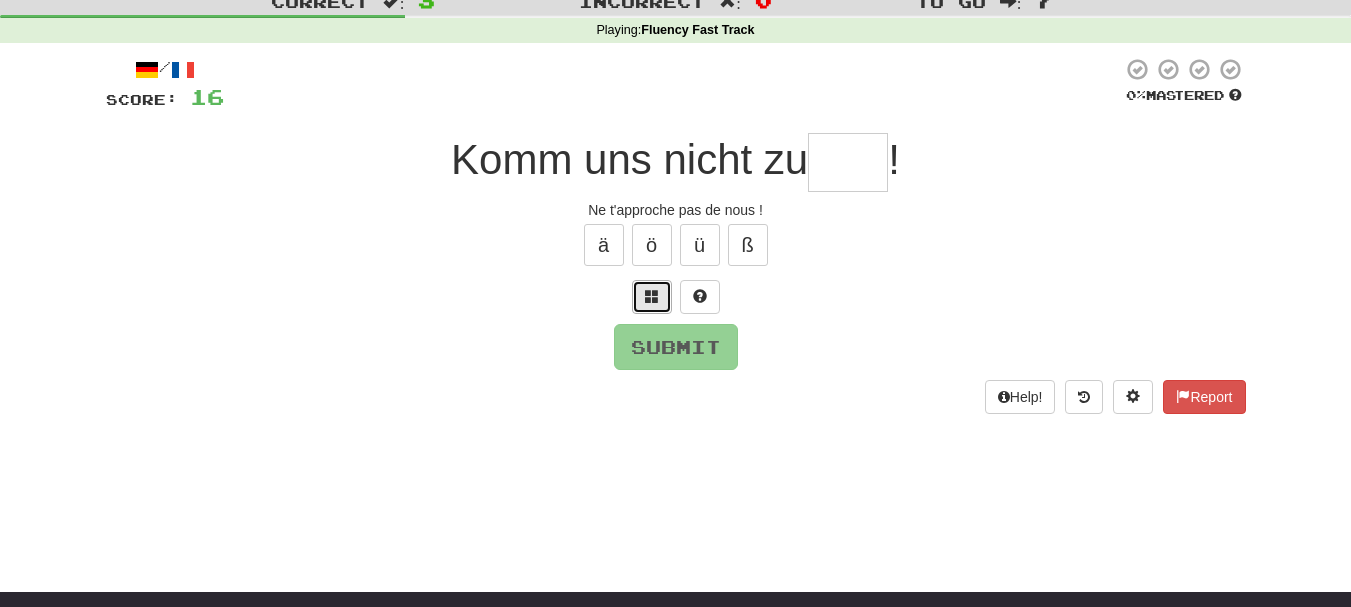 click at bounding box center (652, 297) 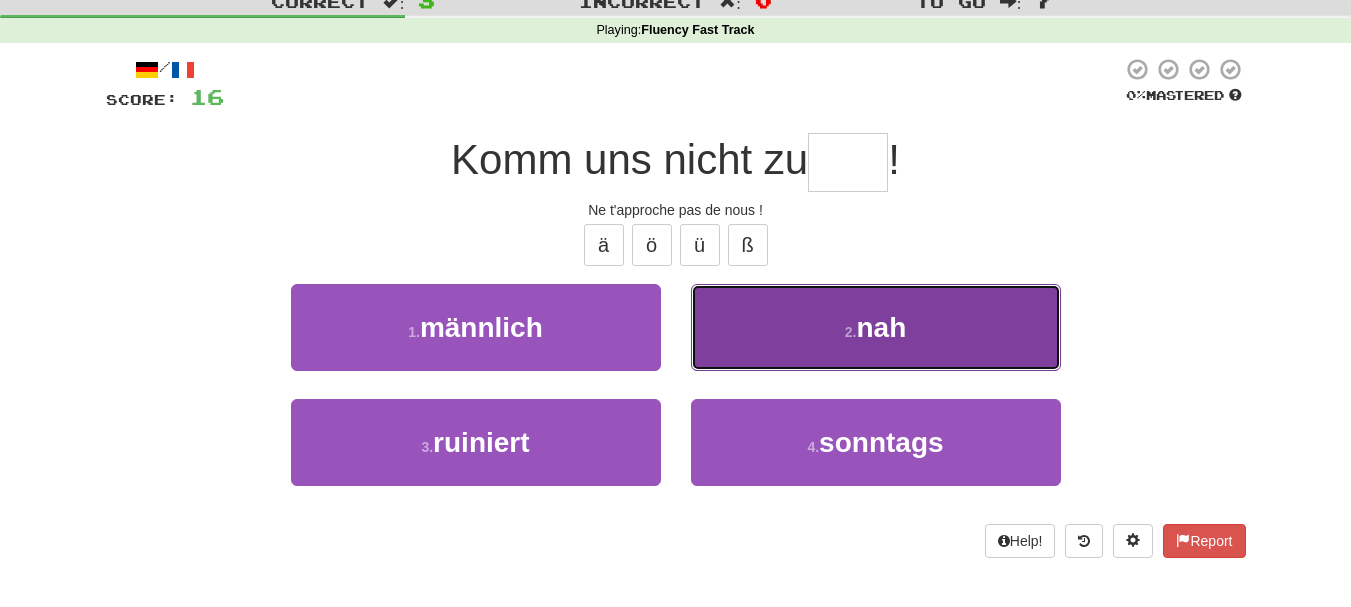 click on "2 .  nah" at bounding box center (876, 327) 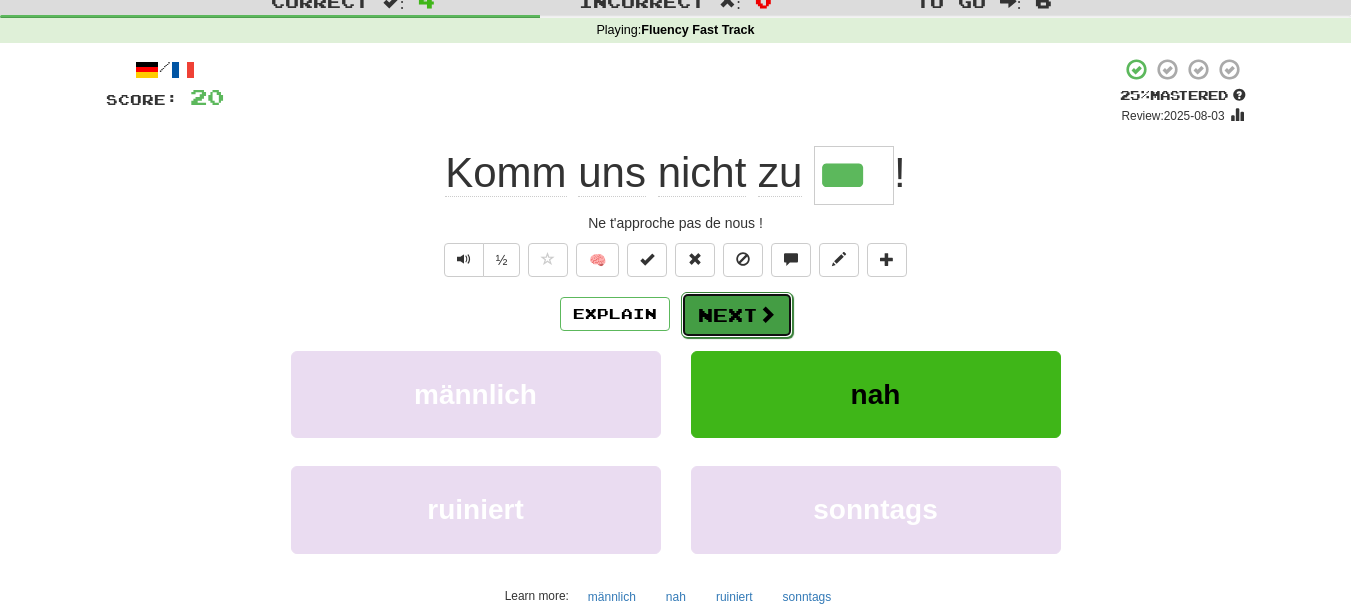 click on "Next" at bounding box center (737, 315) 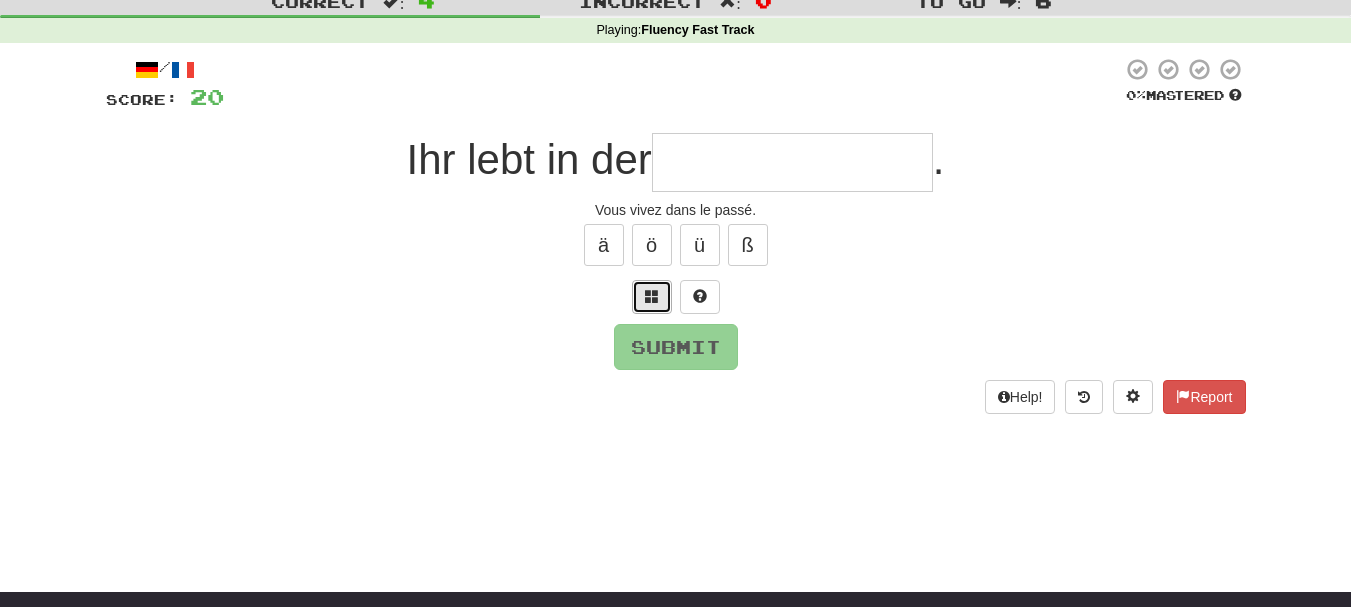 click at bounding box center [652, 297] 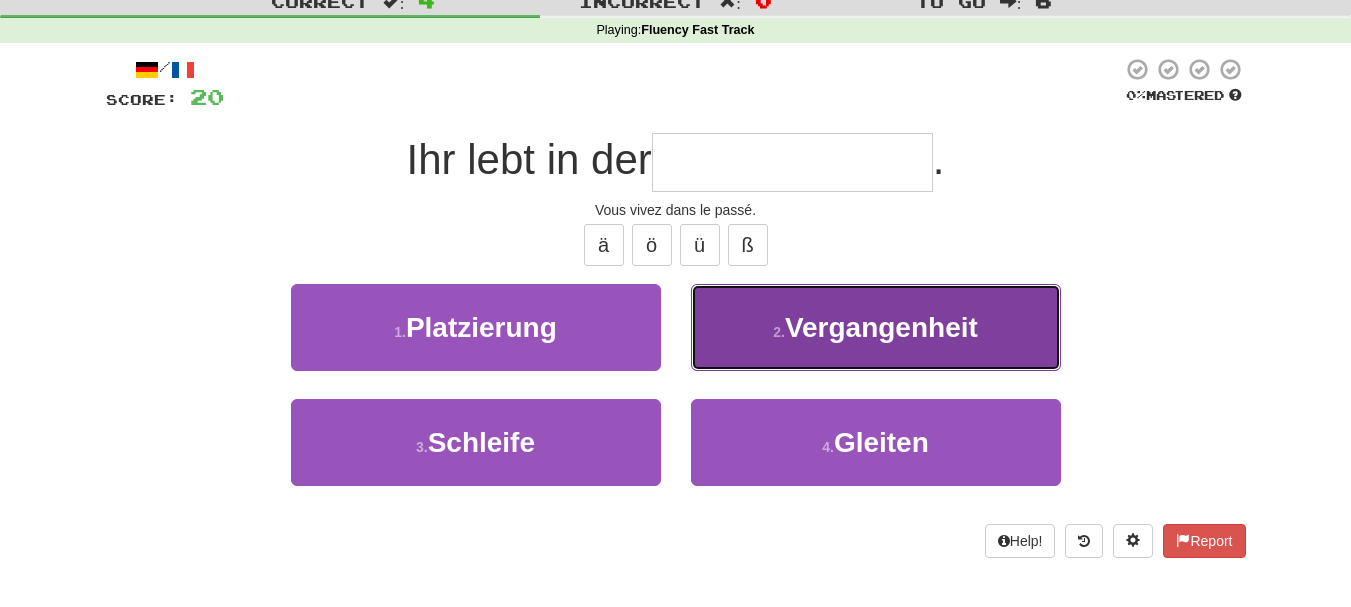 click on "2 ." at bounding box center (779, 332) 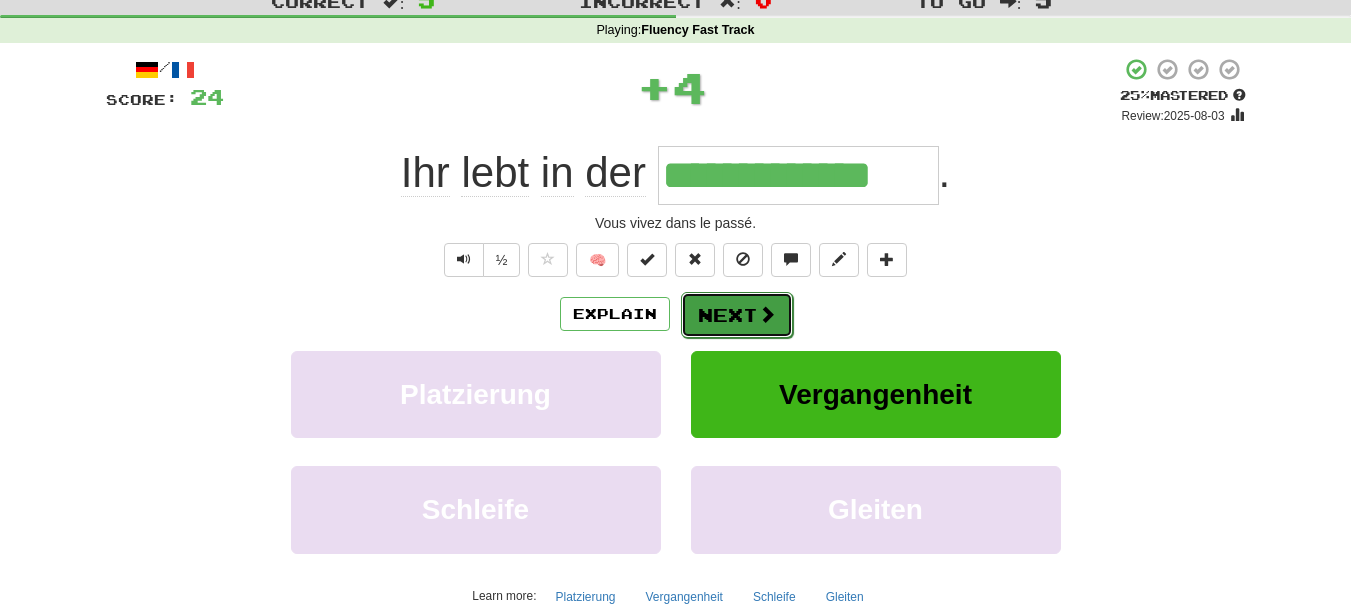 click on "Next" at bounding box center [737, 315] 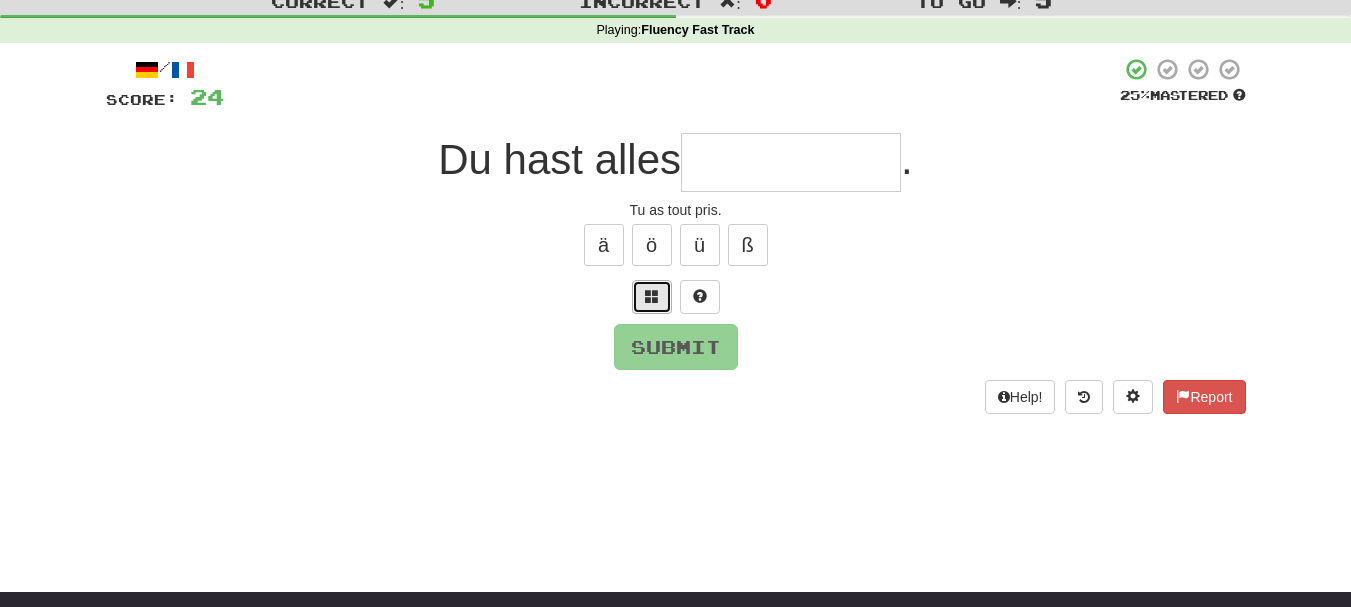 click at bounding box center (652, 296) 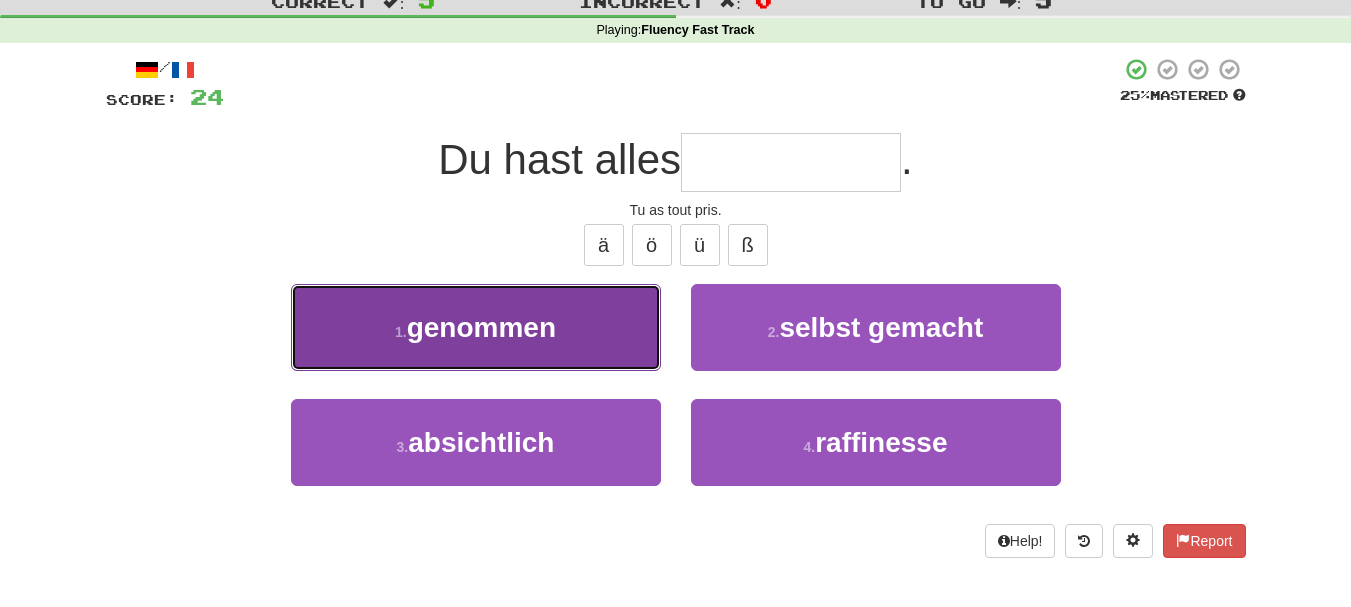 click on "1 .  genommen" at bounding box center (476, 327) 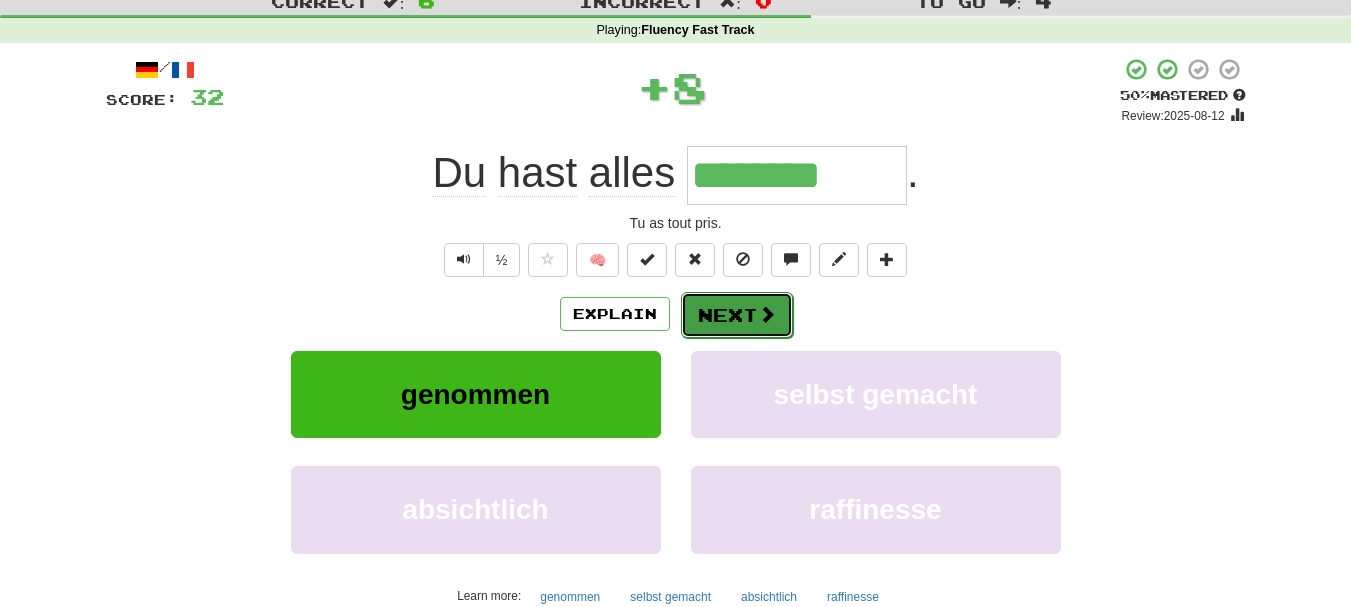 click on "Next" at bounding box center (737, 315) 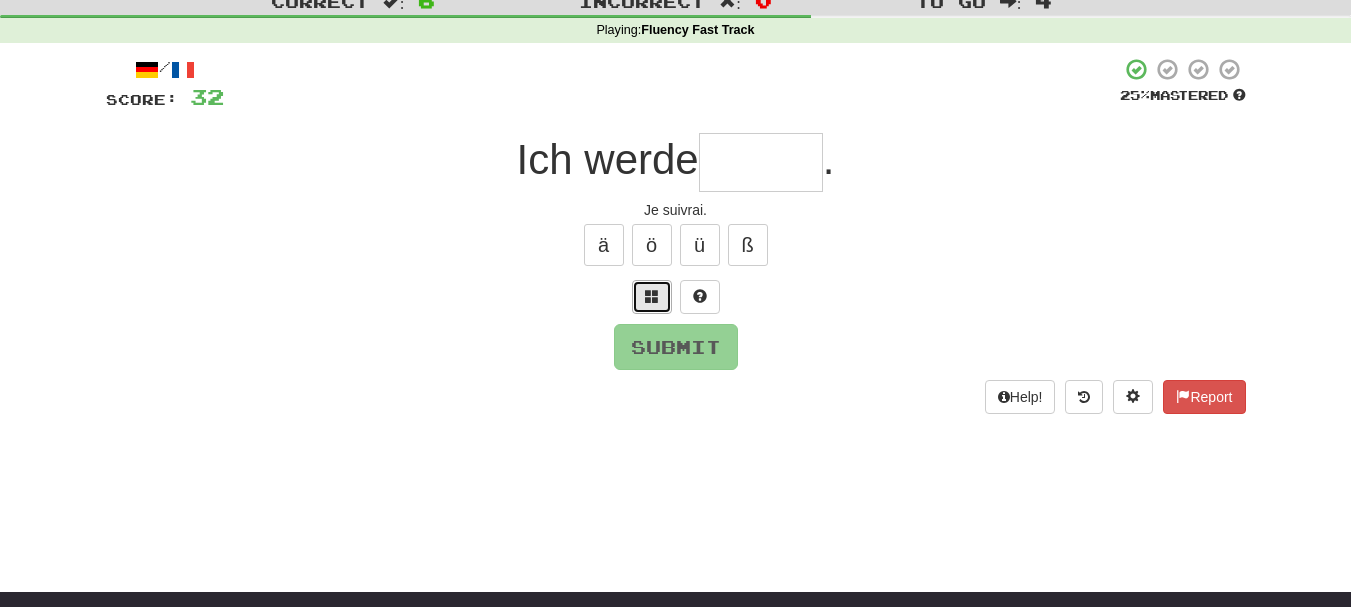 click at bounding box center [652, 296] 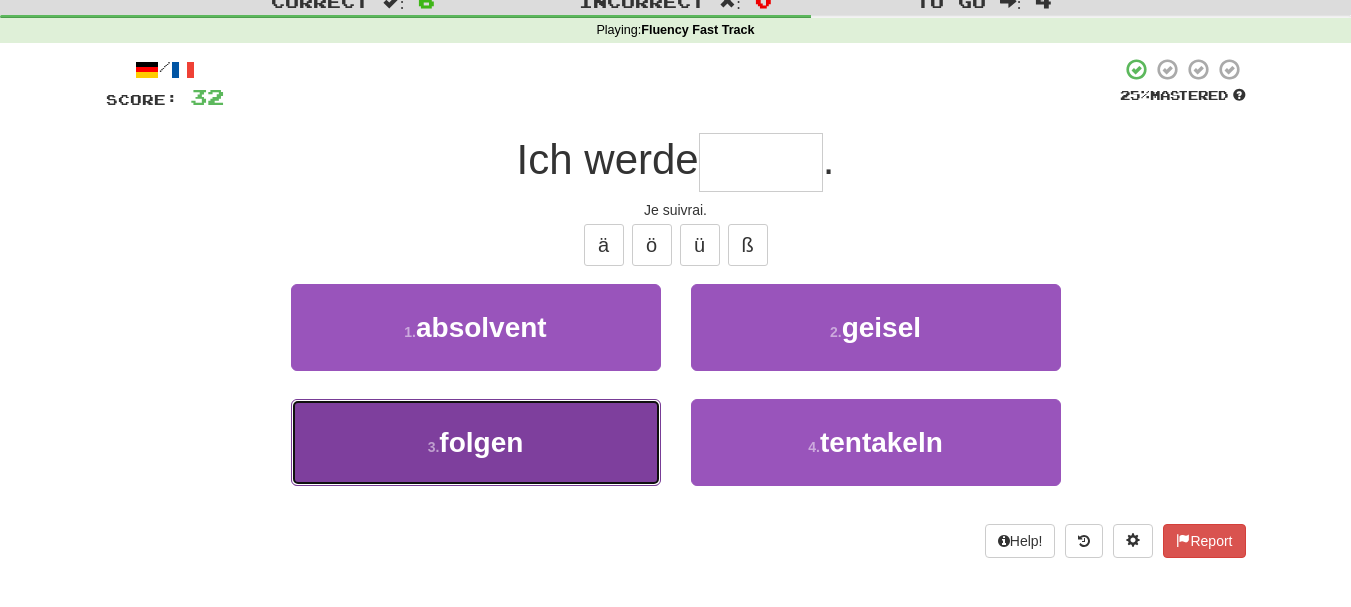 click on "3 .  folgen" at bounding box center (476, 442) 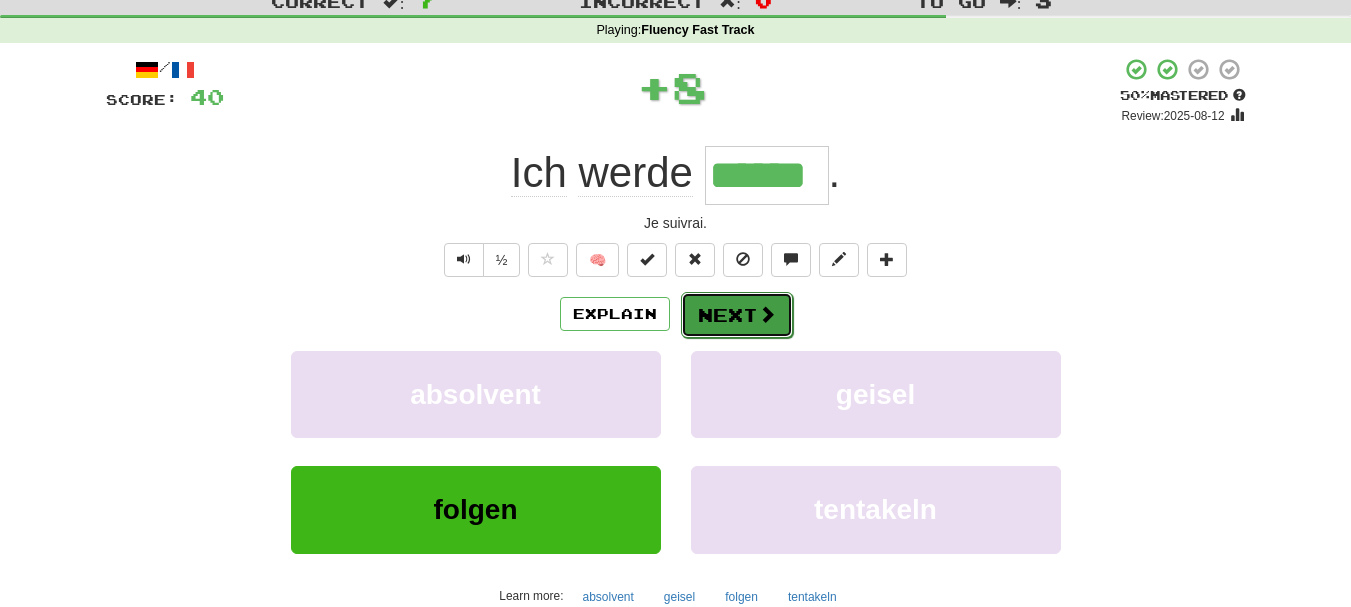 click on "Next" at bounding box center (737, 315) 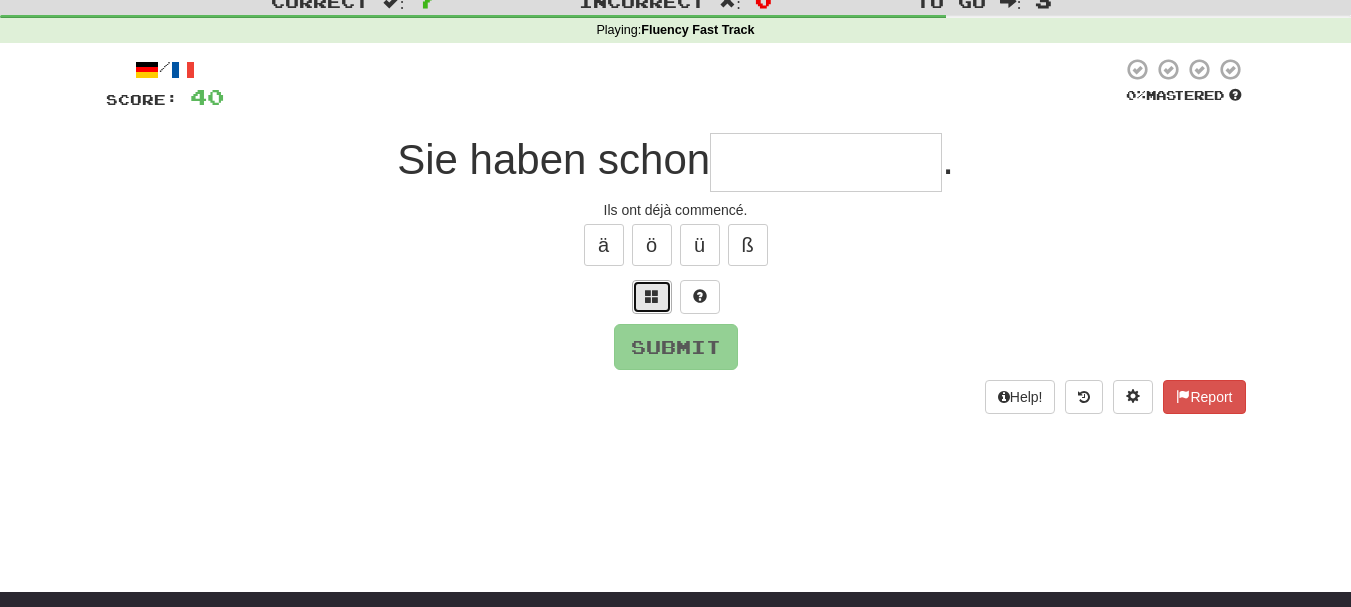 click at bounding box center (652, 296) 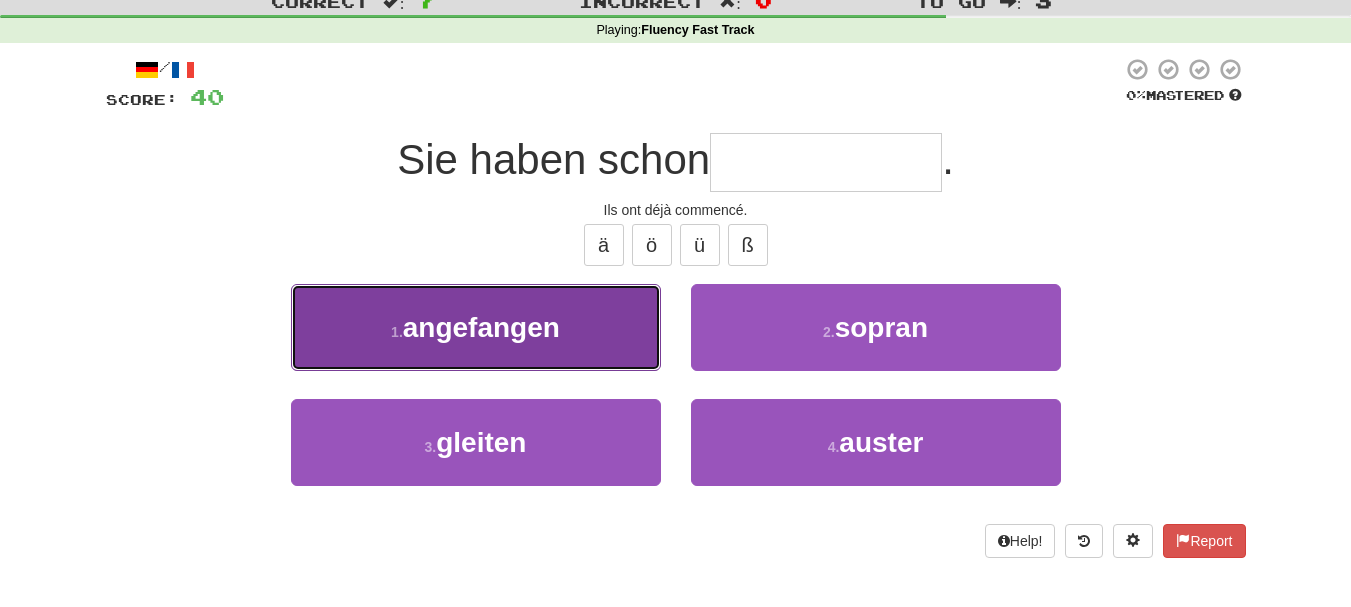 click on "angefangen" at bounding box center [481, 327] 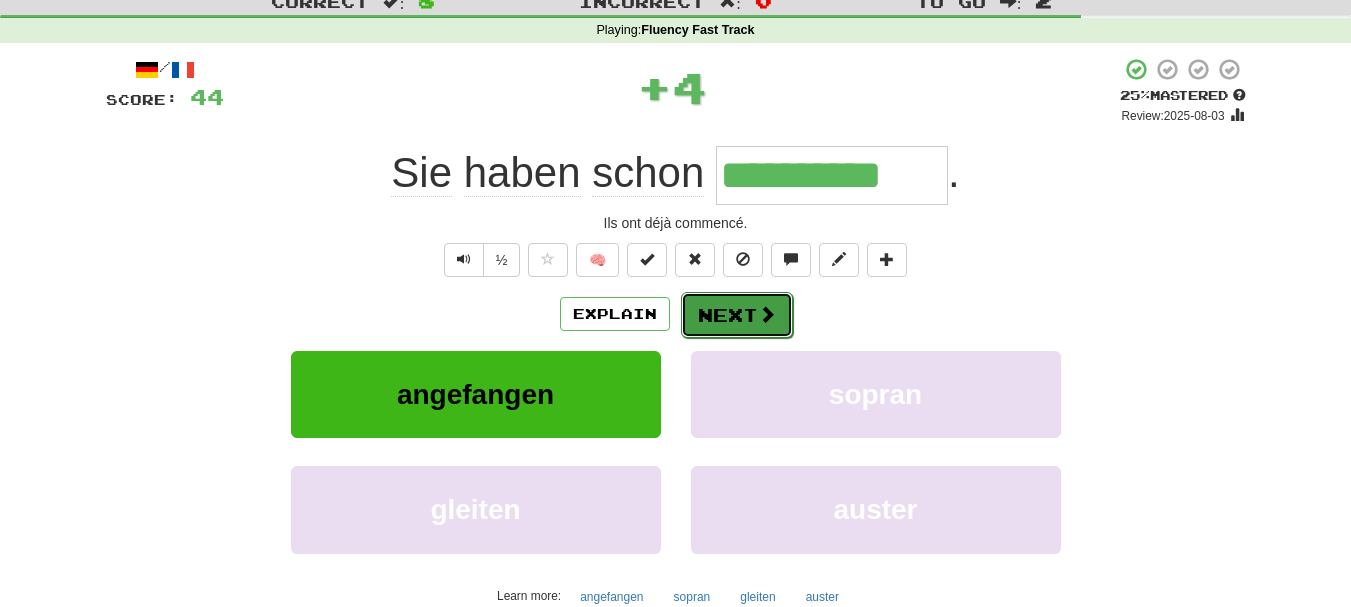 click on "Next" at bounding box center (737, 315) 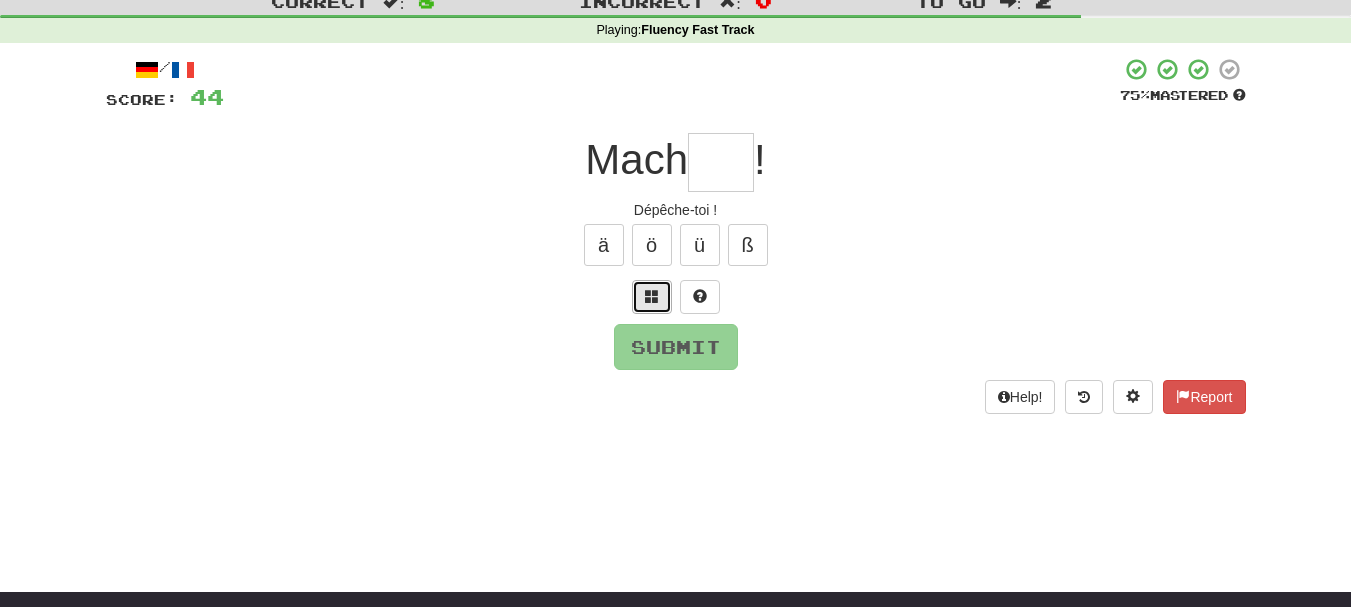 click at bounding box center (652, 296) 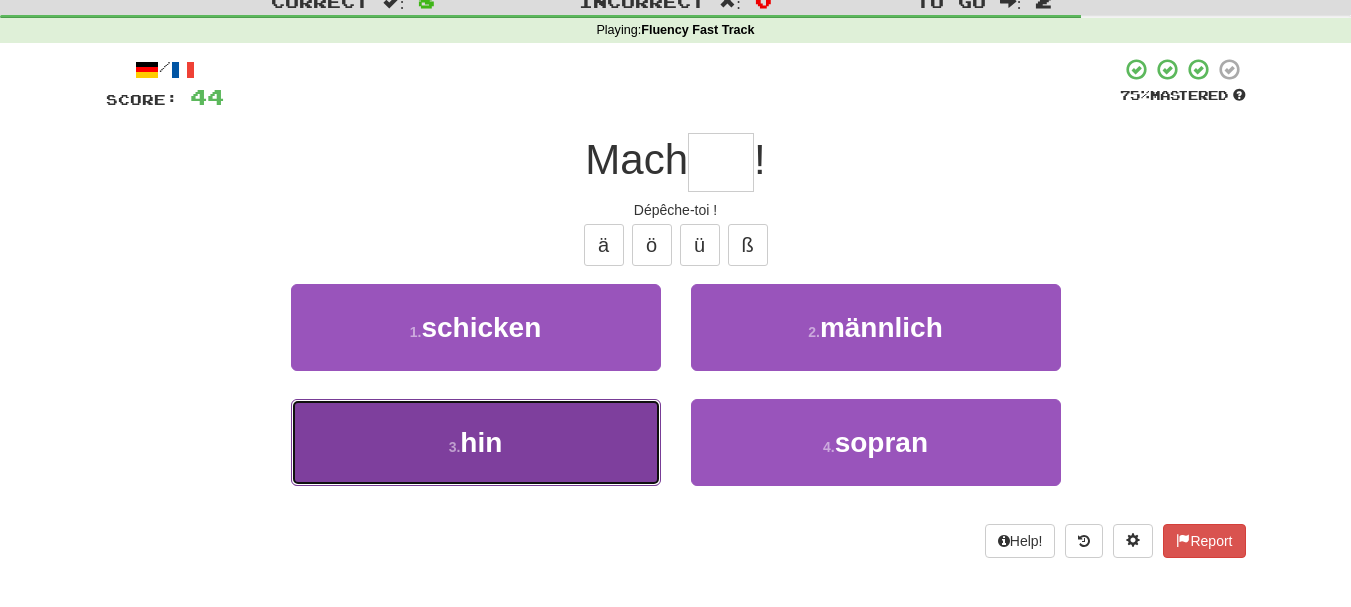 click on "3 .  hin" at bounding box center (476, 442) 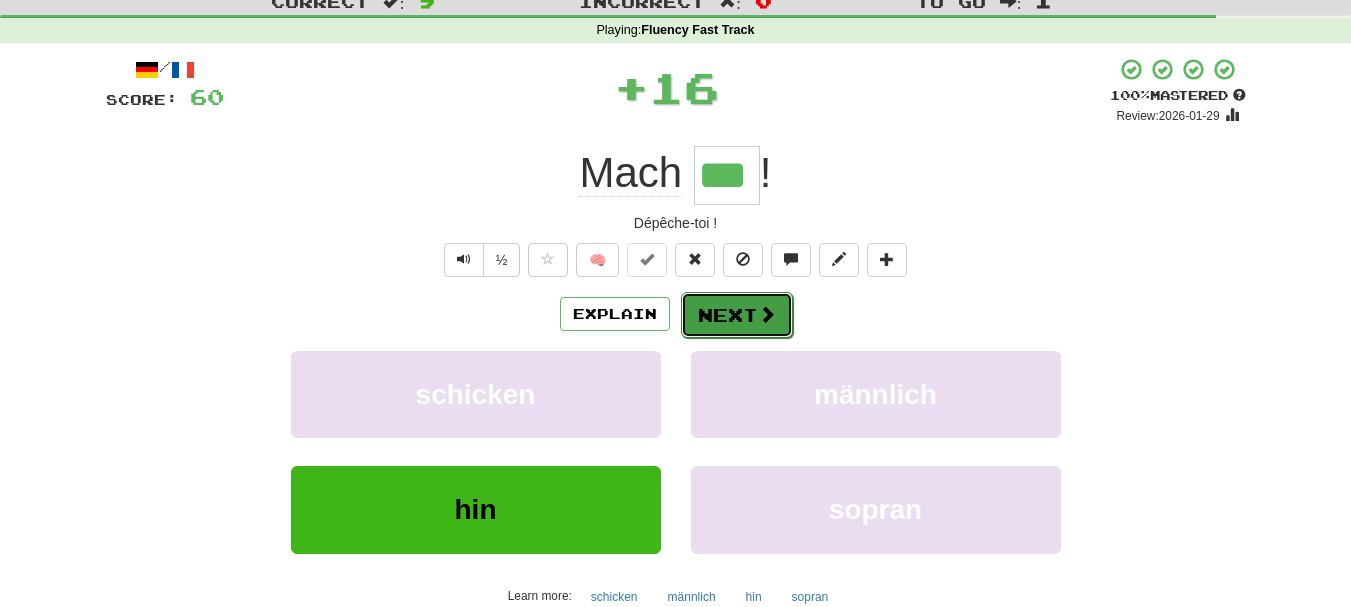 click on "Next" at bounding box center (737, 315) 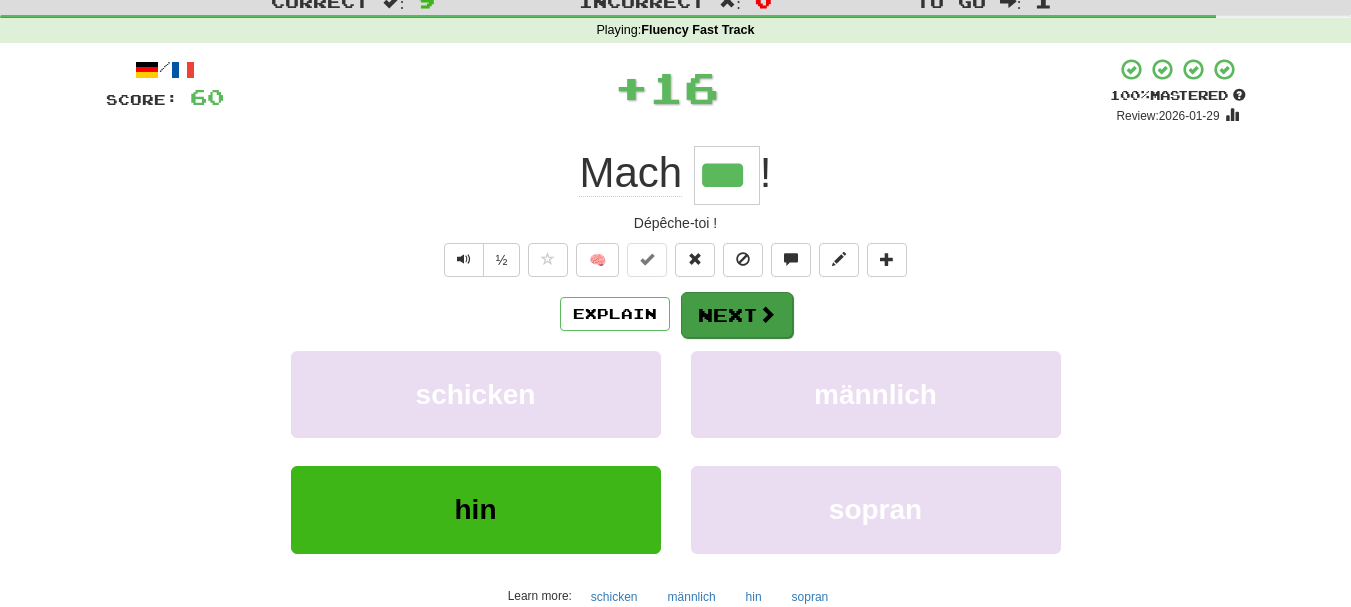 type 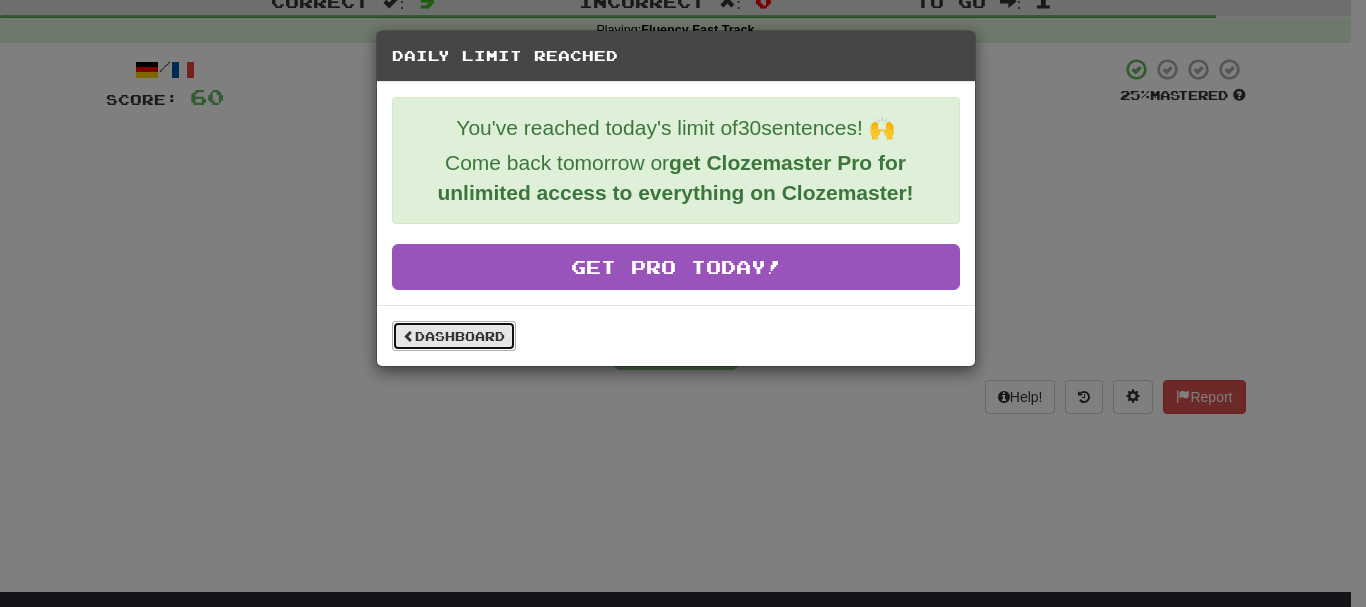 click on "Dashboard" at bounding box center [454, 336] 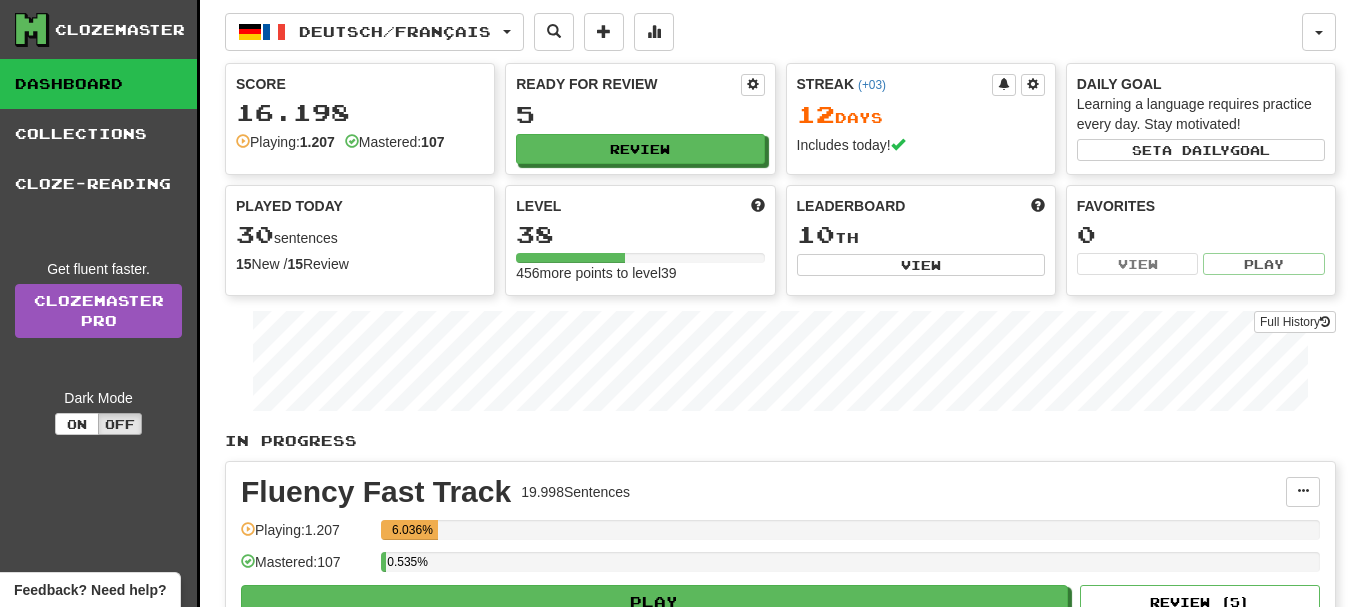 scroll, scrollTop: 0, scrollLeft: 0, axis: both 